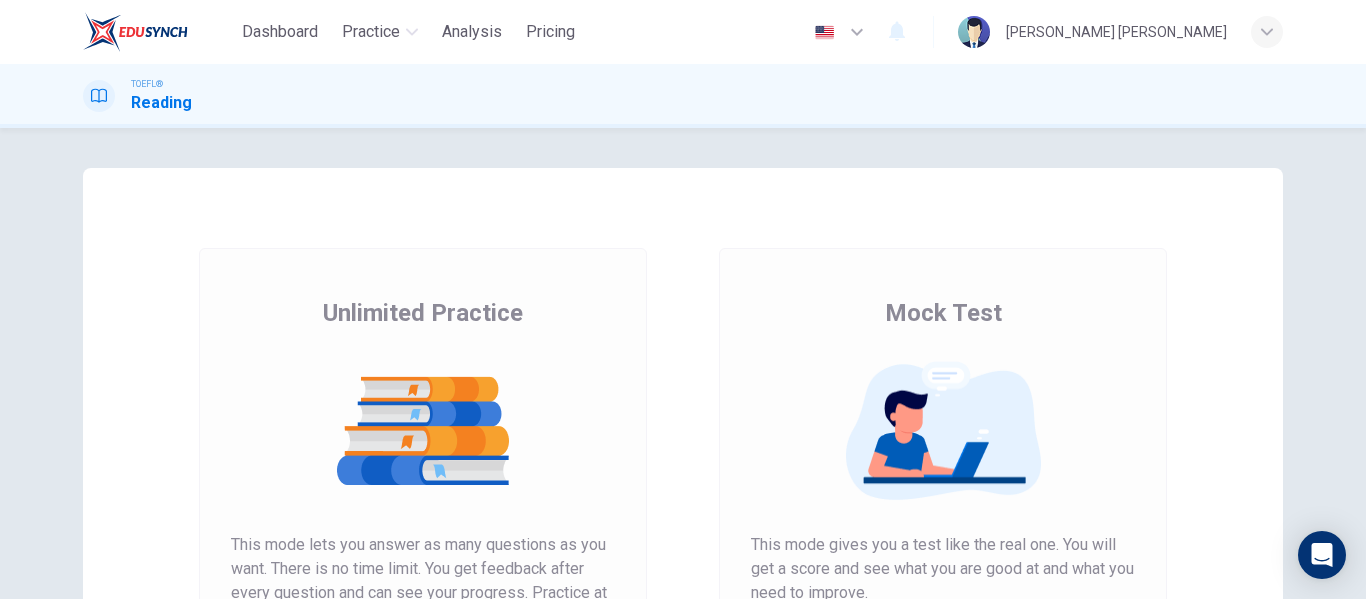 scroll, scrollTop: 0, scrollLeft: 0, axis: both 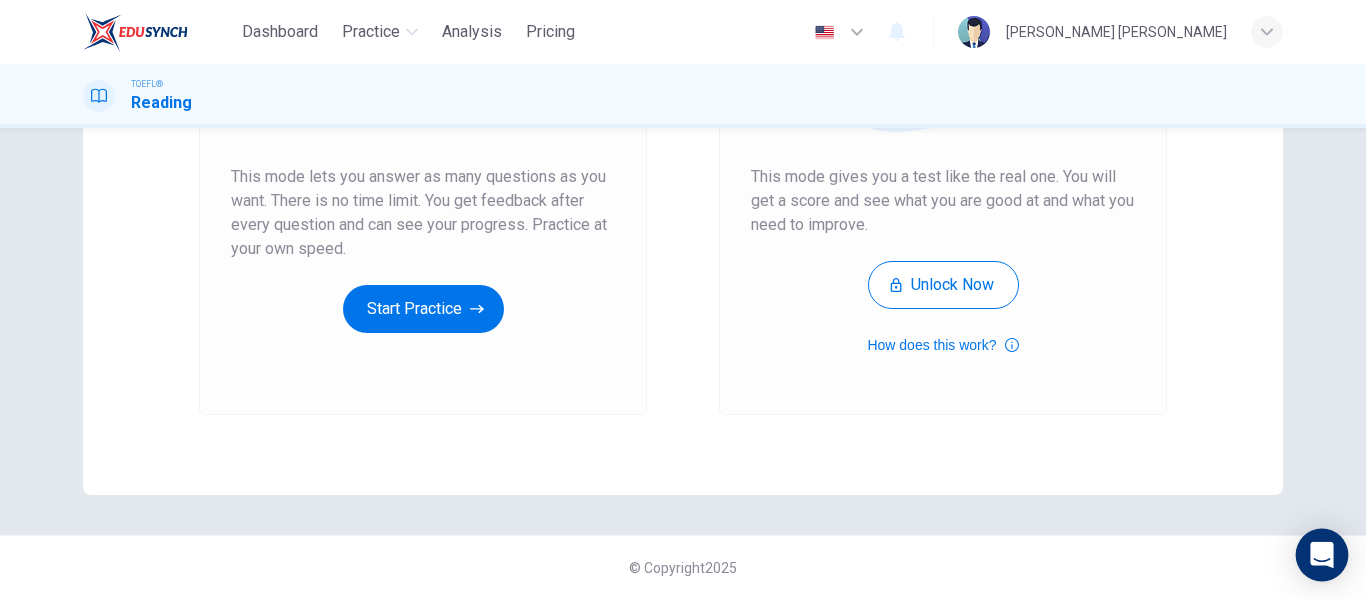 click at bounding box center (1322, 555) 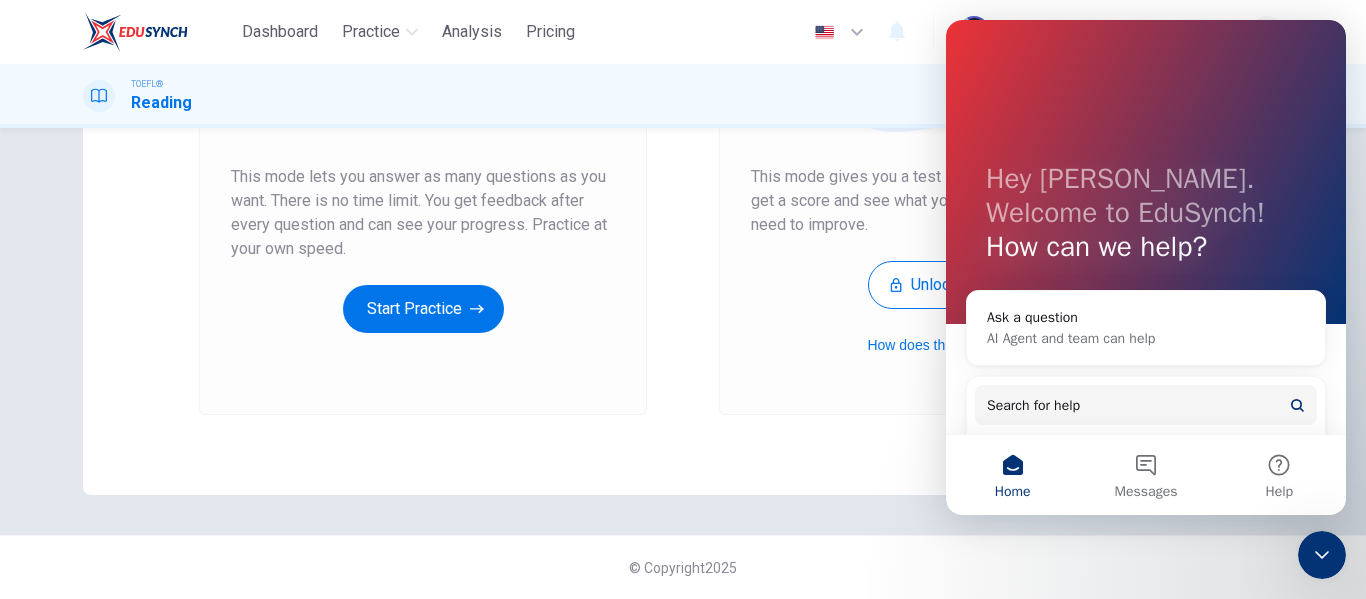 scroll, scrollTop: 0, scrollLeft: 0, axis: both 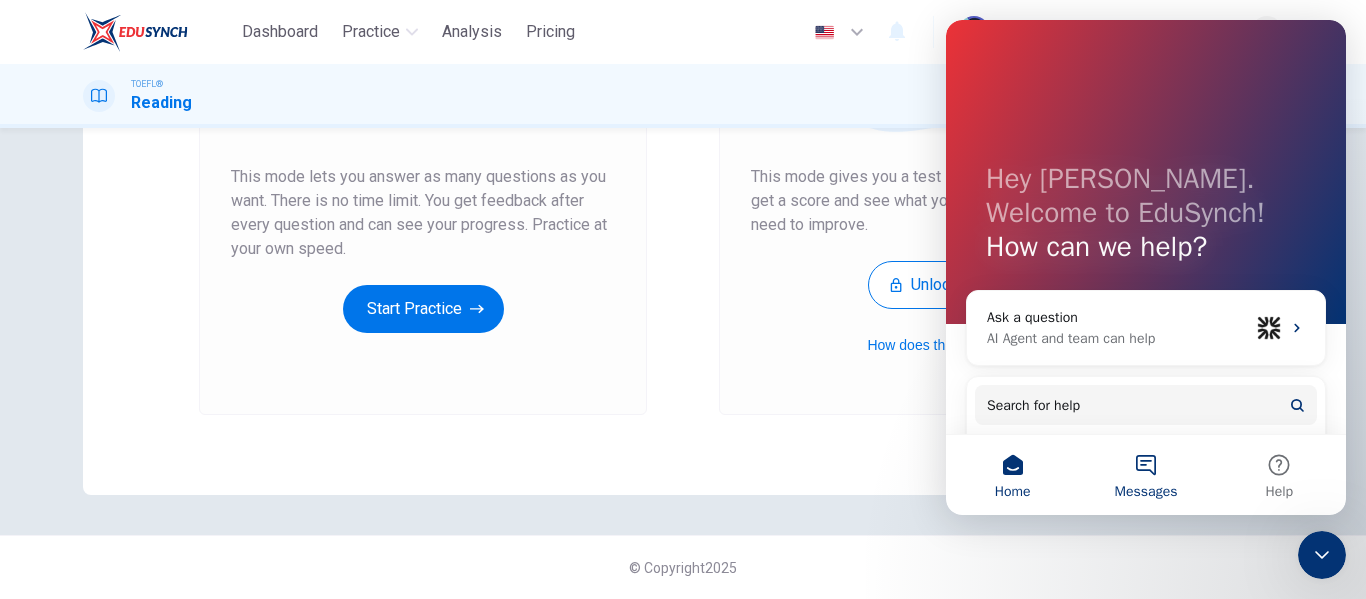 click on "Messages" at bounding box center (1145, 475) 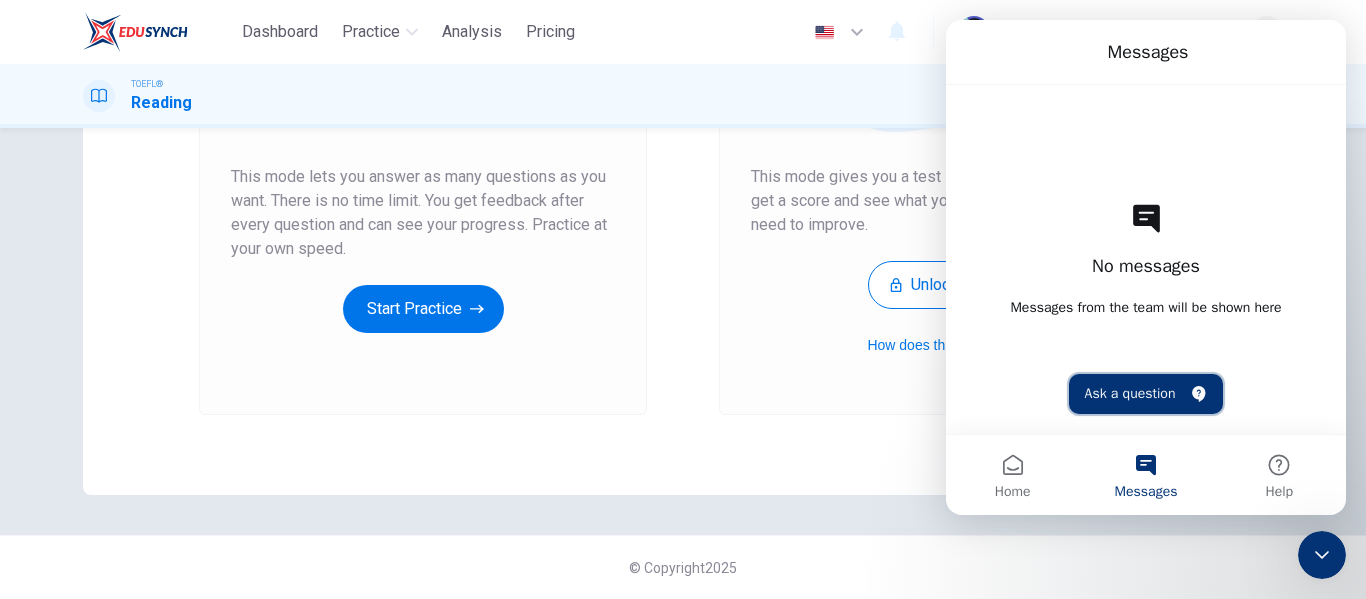 click on "Ask a question" at bounding box center (1146, 394) 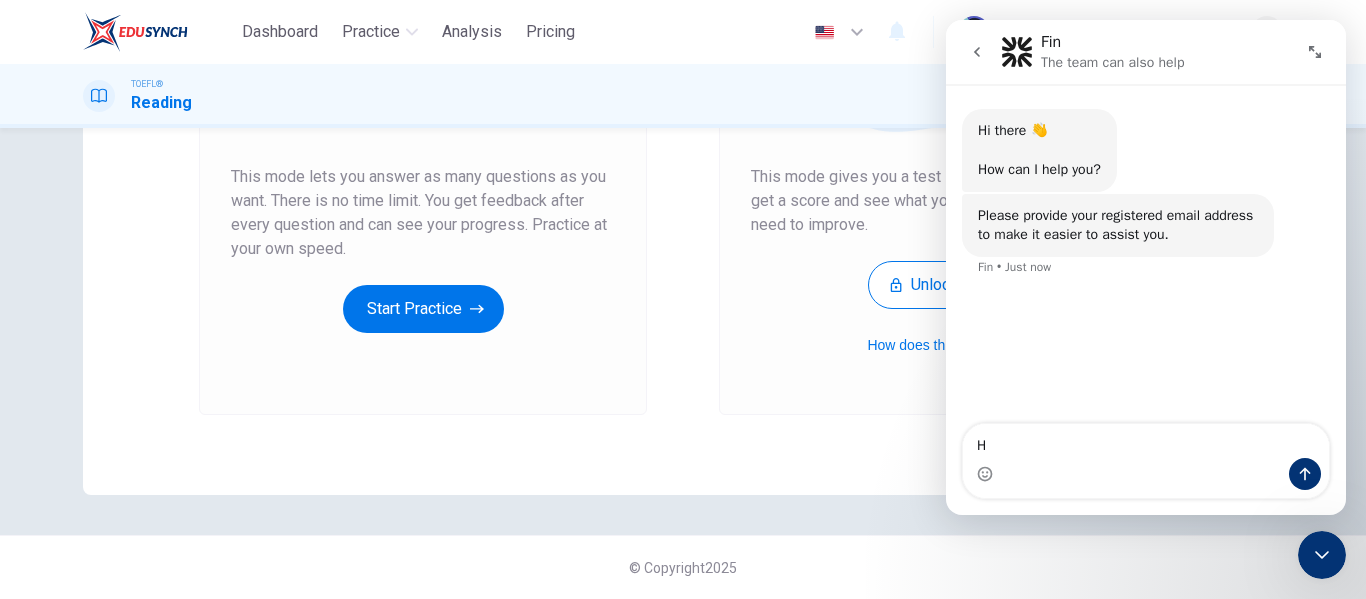 type on "Hi" 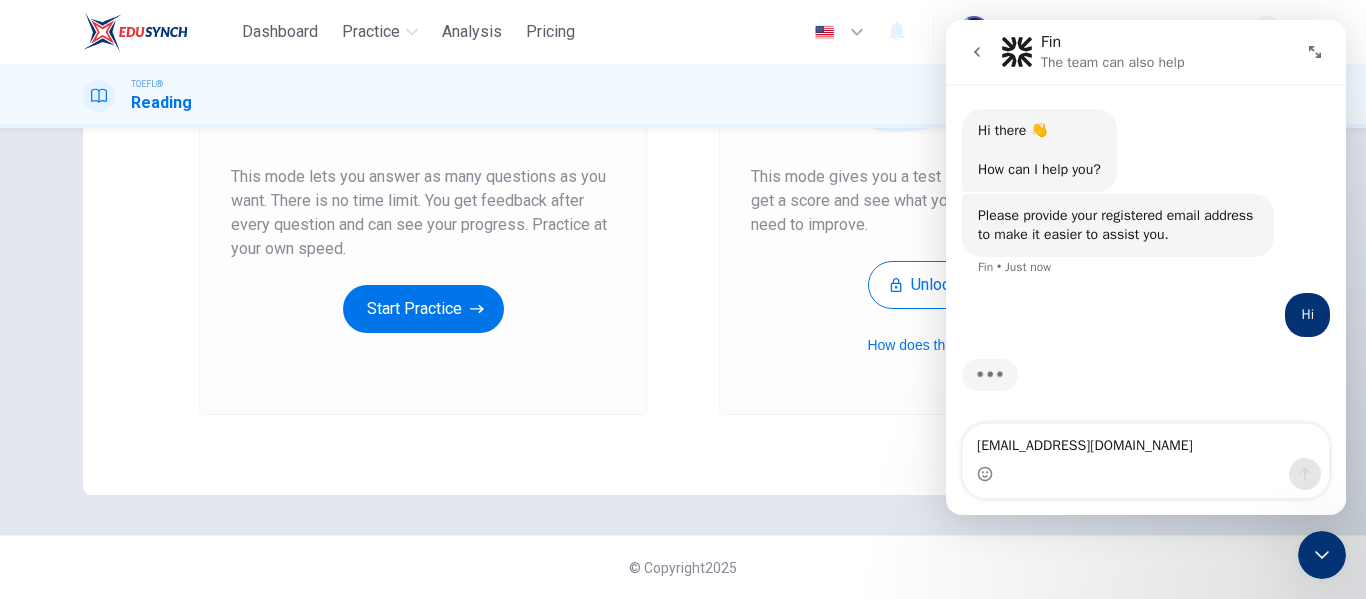type on "[EMAIL_ADDRESS][DOMAIN_NAME]" 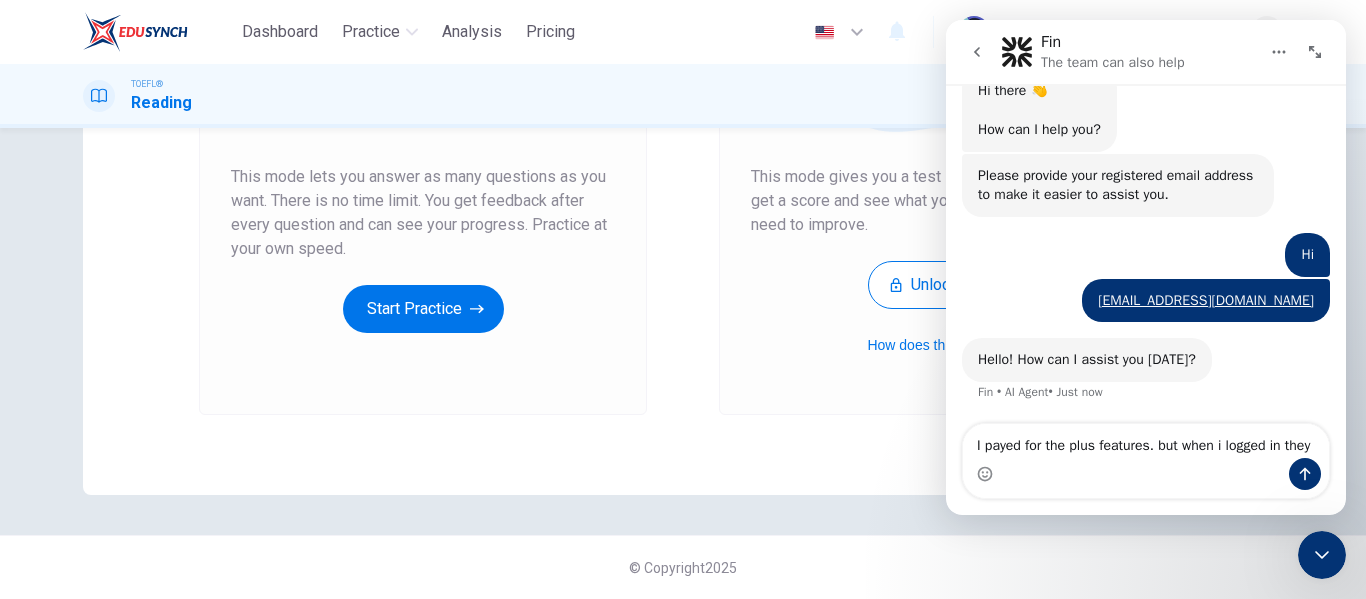 scroll, scrollTop: 60, scrollLeft: 0, axis: vertical 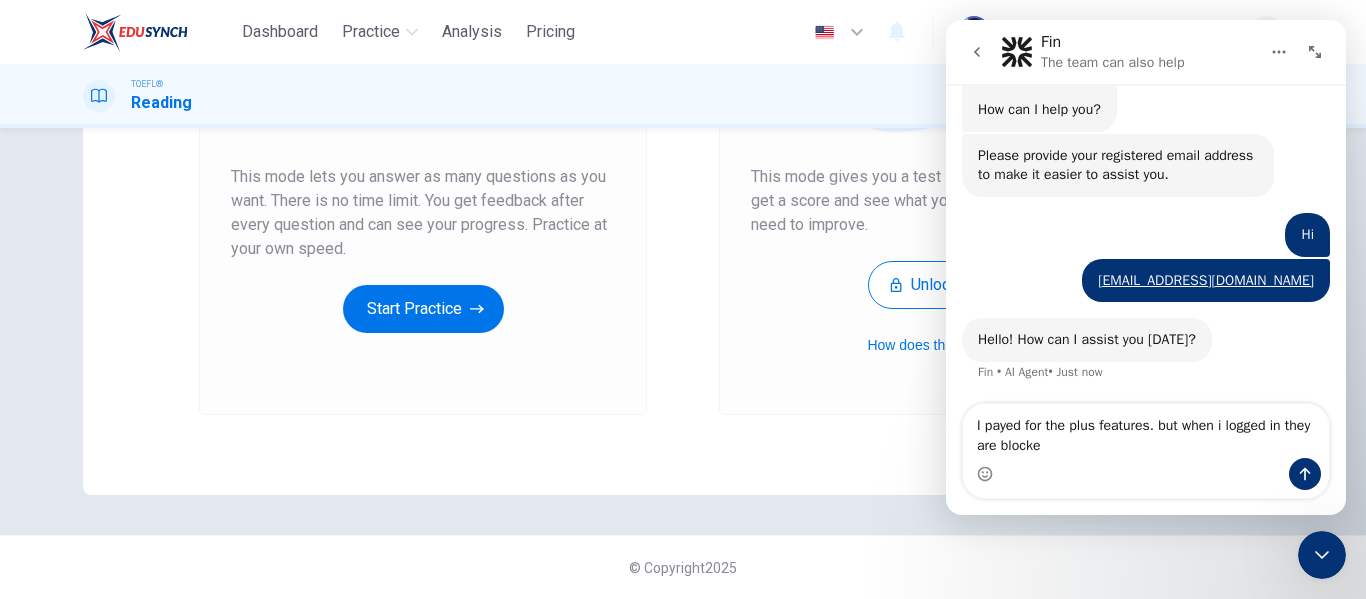 type on "I payed for the plus features. but when i logged in they are blockes" 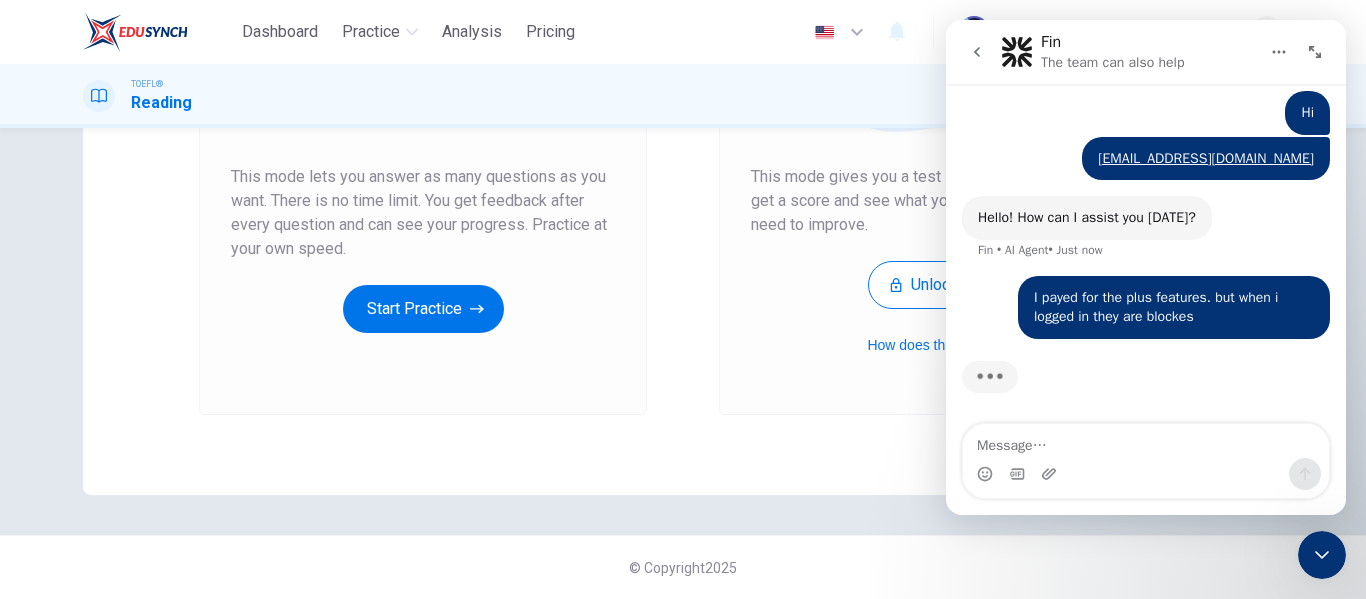scroll, scrollTop: 184, scrollLeft: 0, axis: vertical 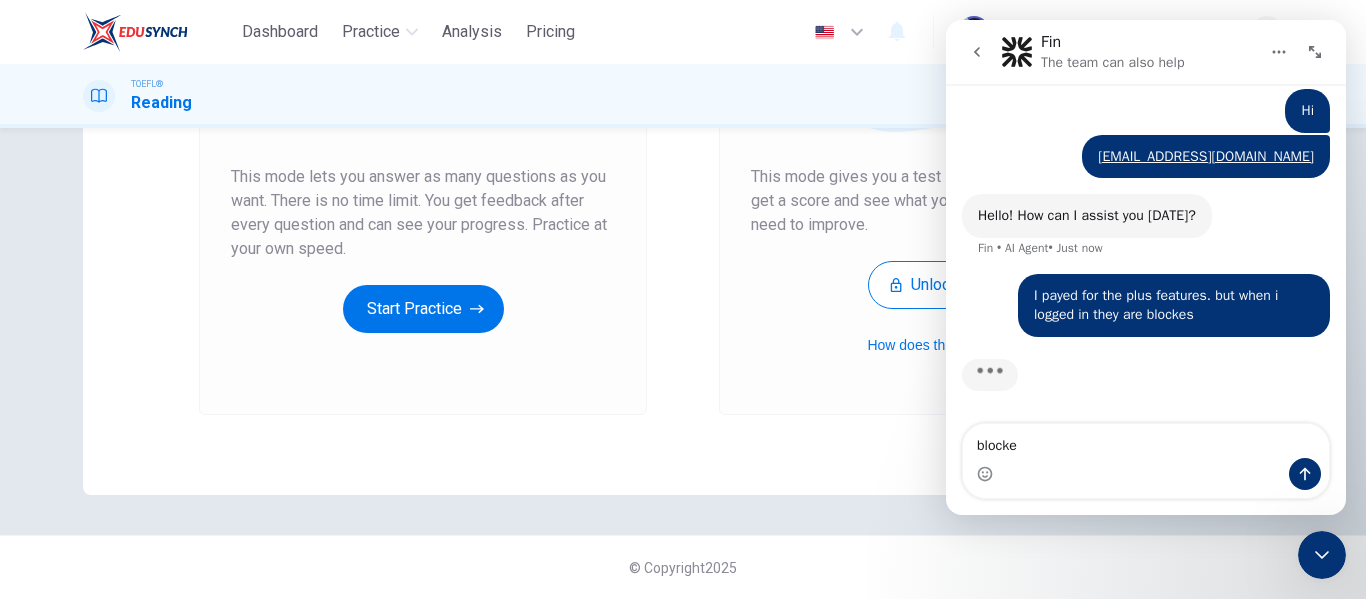 type on "blocked" 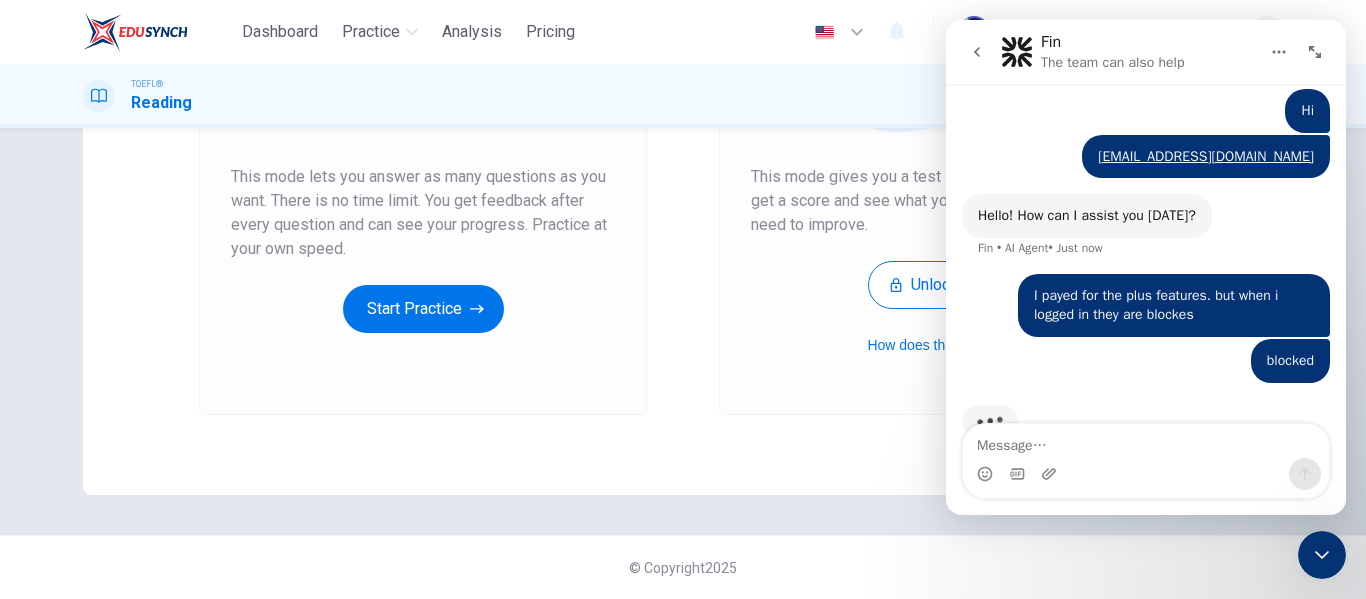 scroll, scrollTop: 230, scrollLeft: 0, axis: vertical 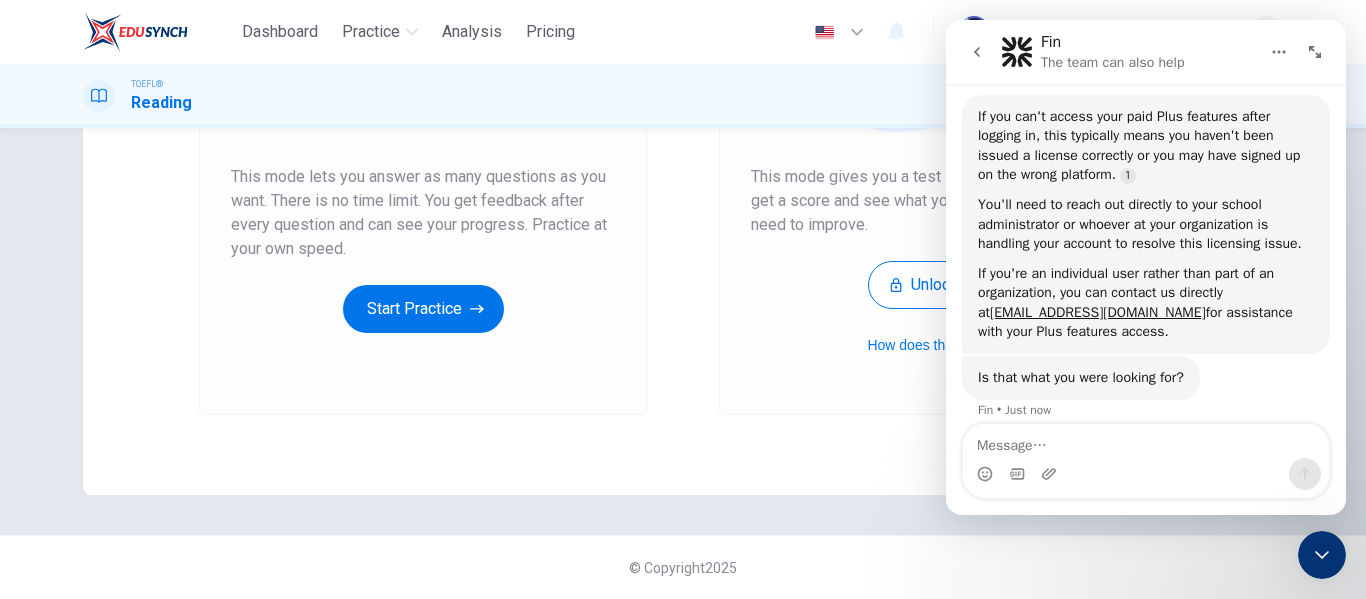 type on "i" 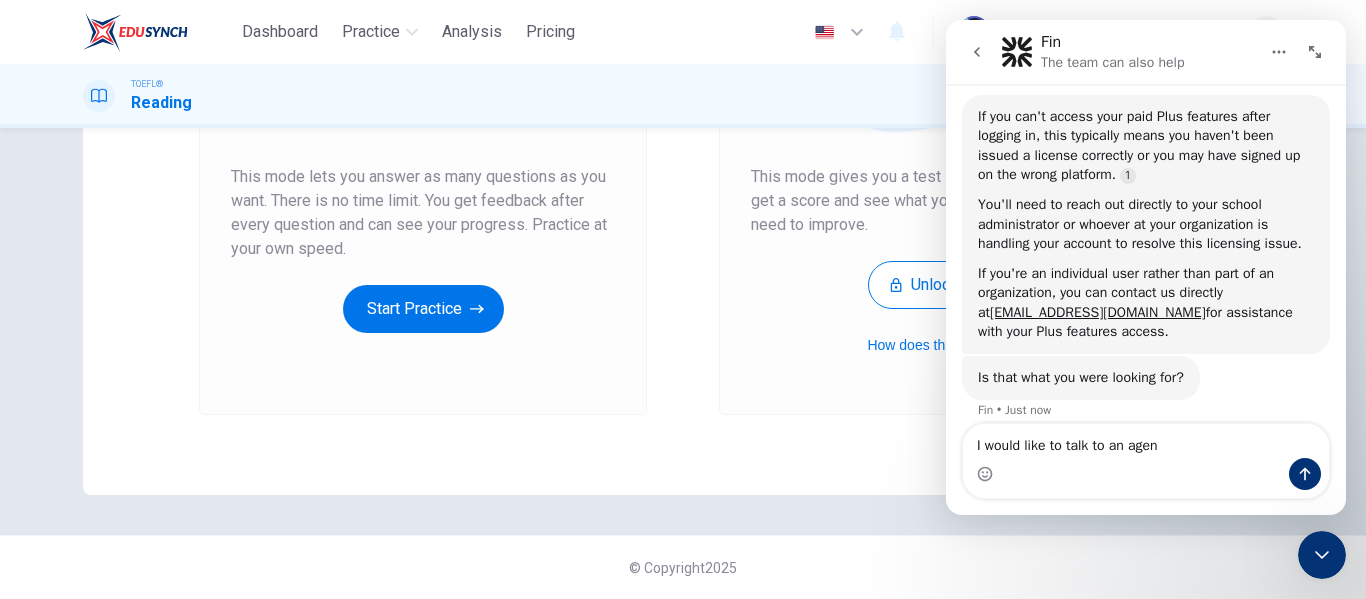 type on "I would like to talk to an agent" 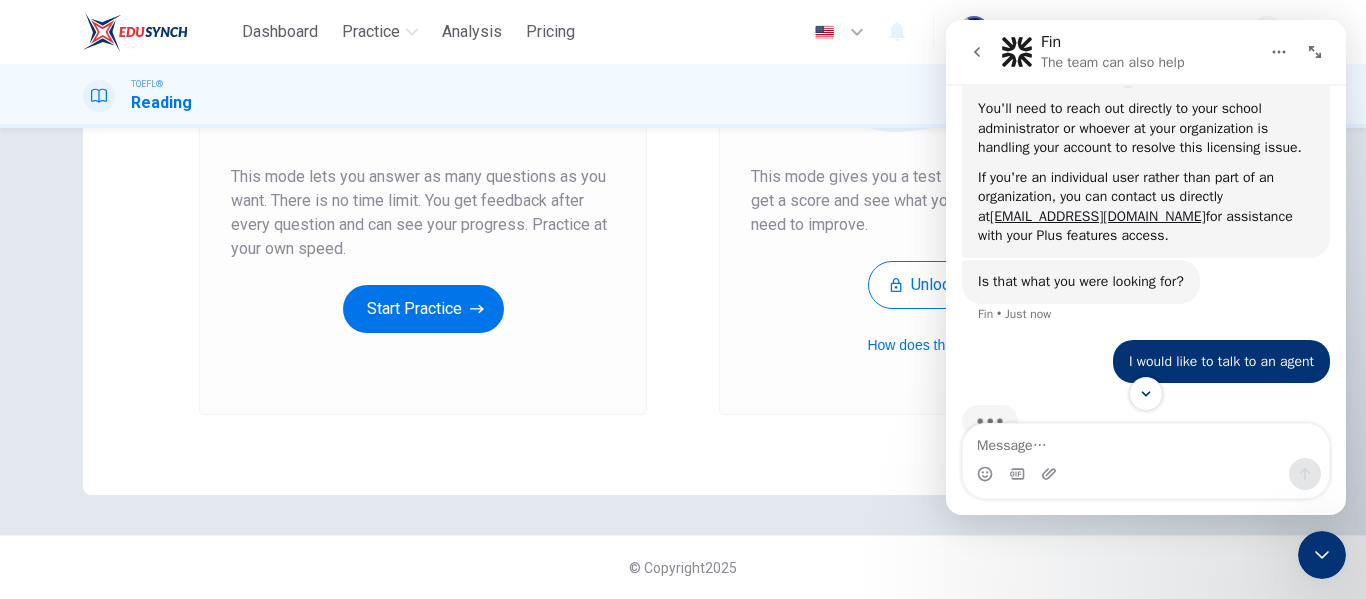 scroll, scrollTop: 610, scrollLeft: 0, axis: vertical 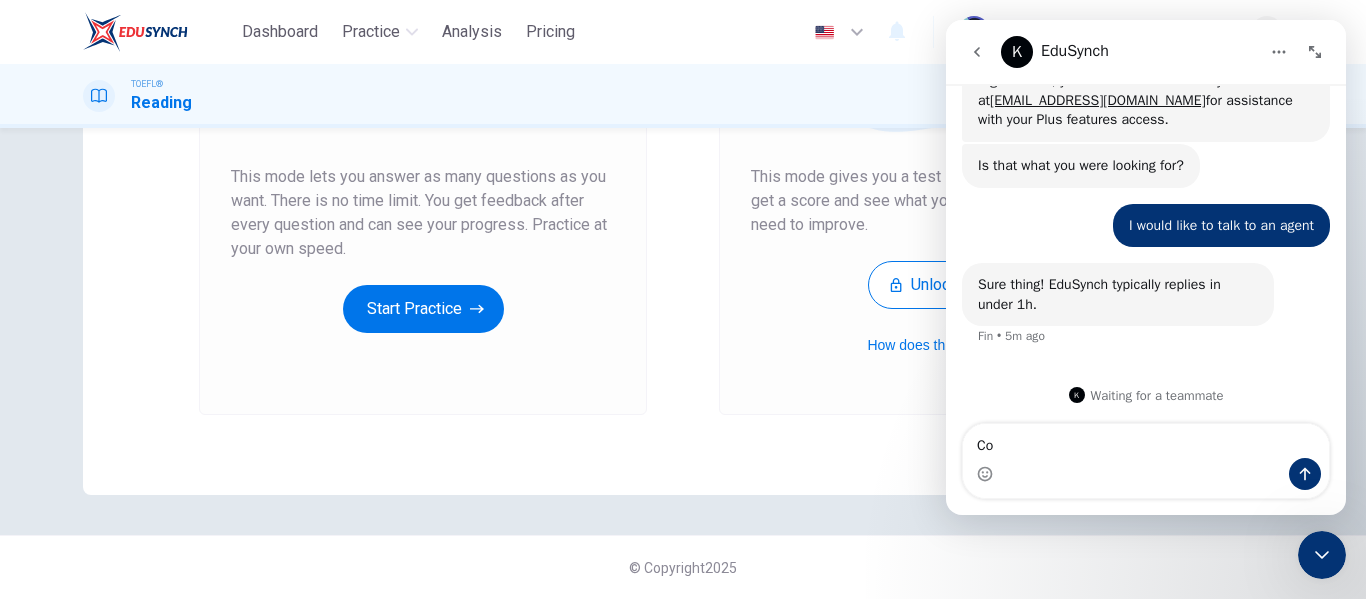 type on "C" 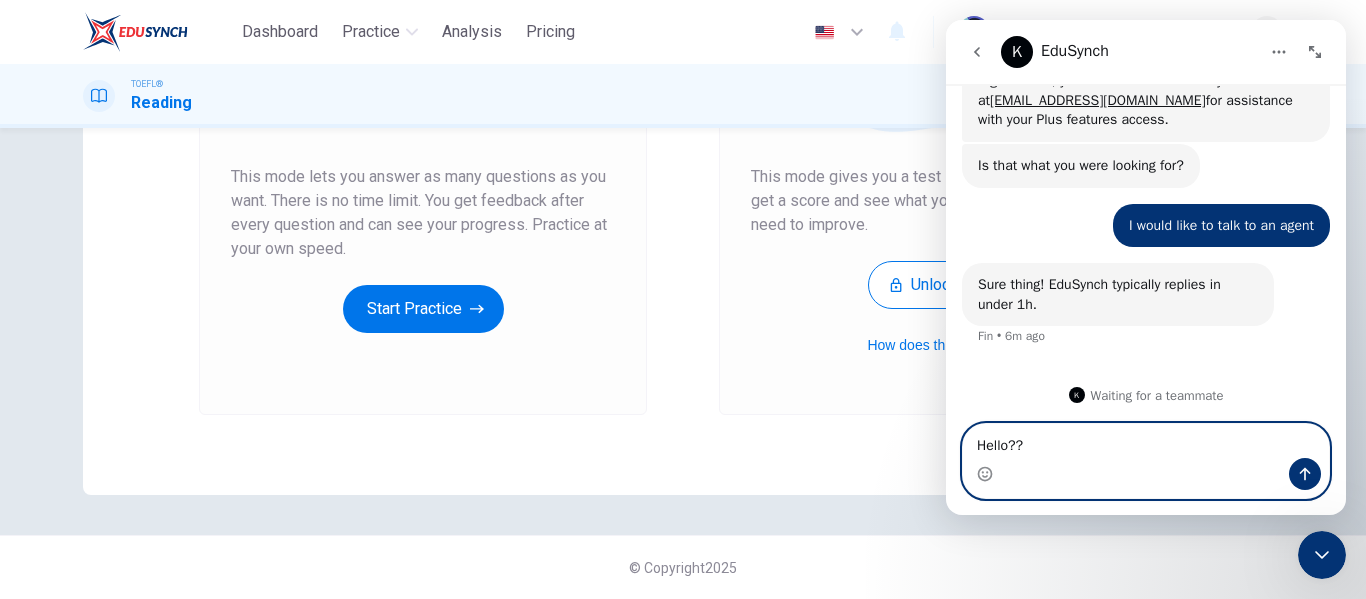 type on "Hello???" 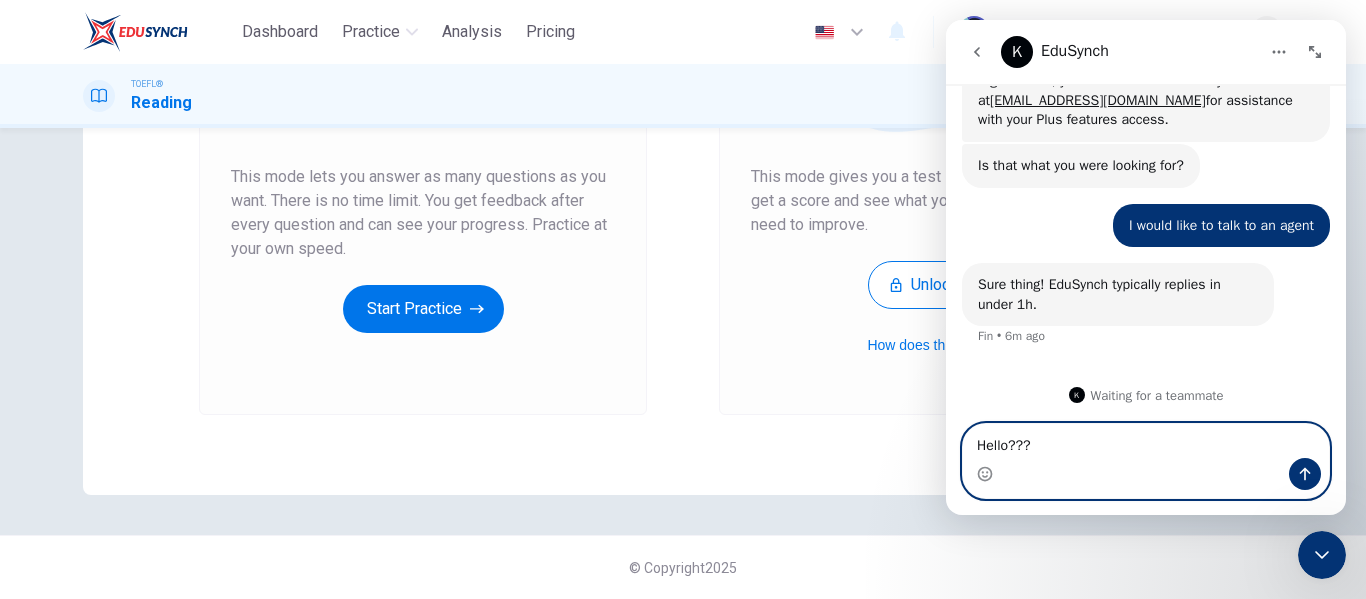 type 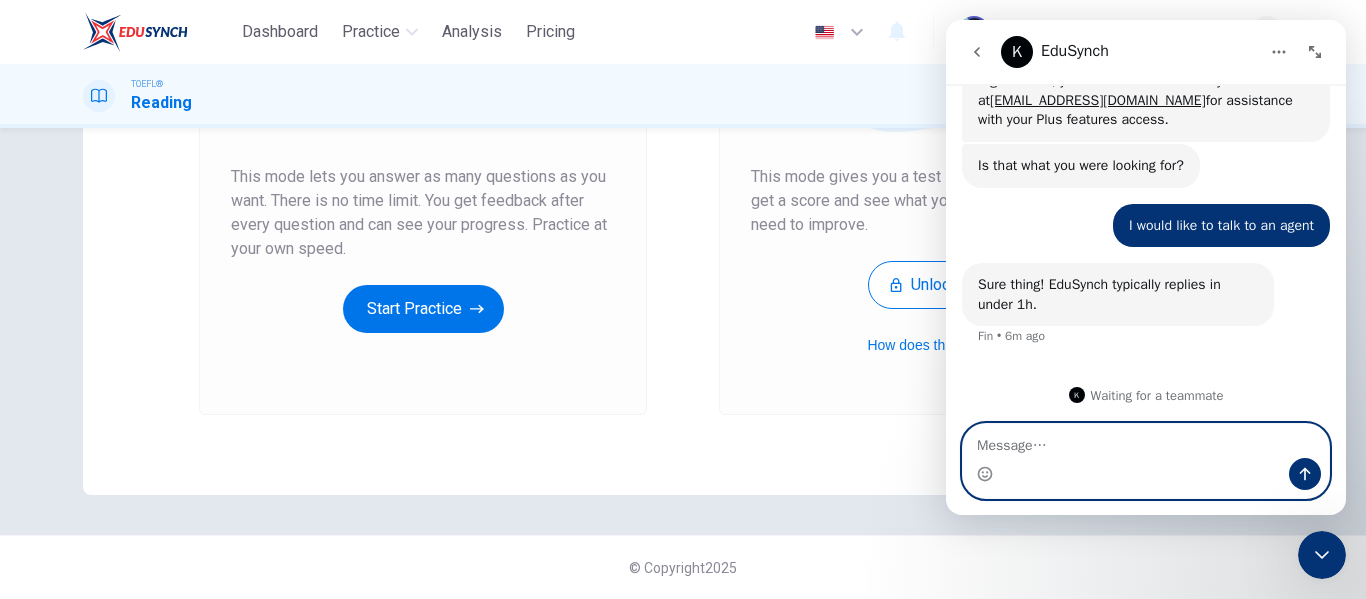 scroll, scrollTop: 740, scrollLeft: 0, axis: vertical 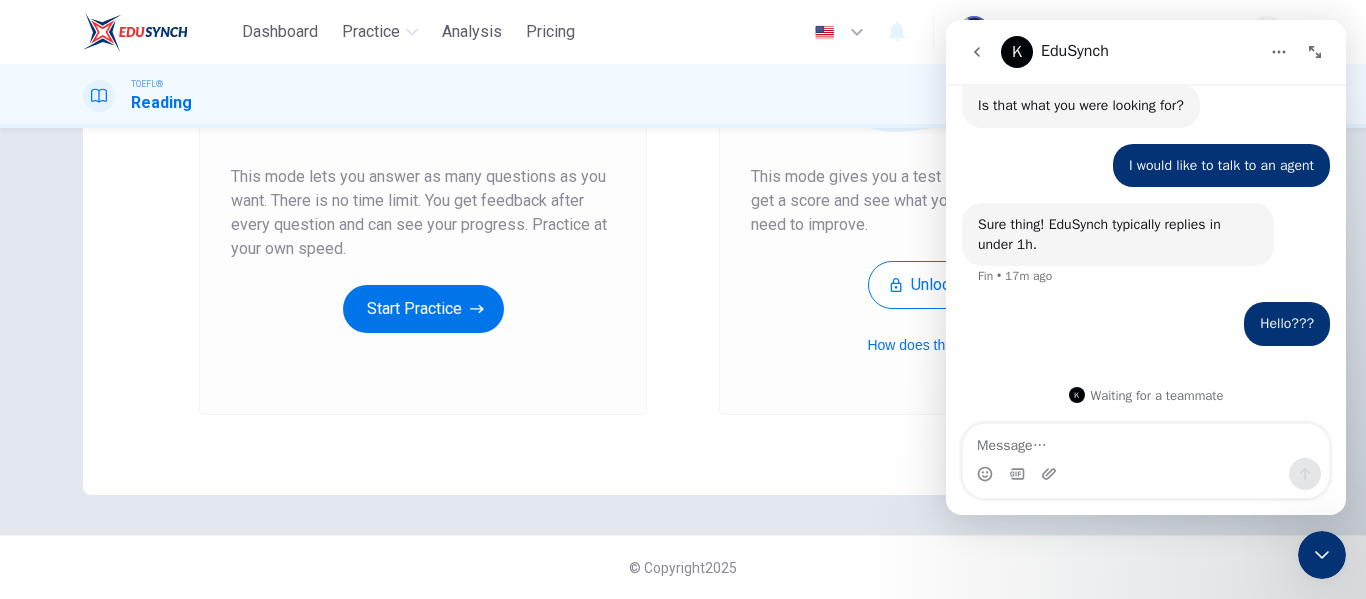 click 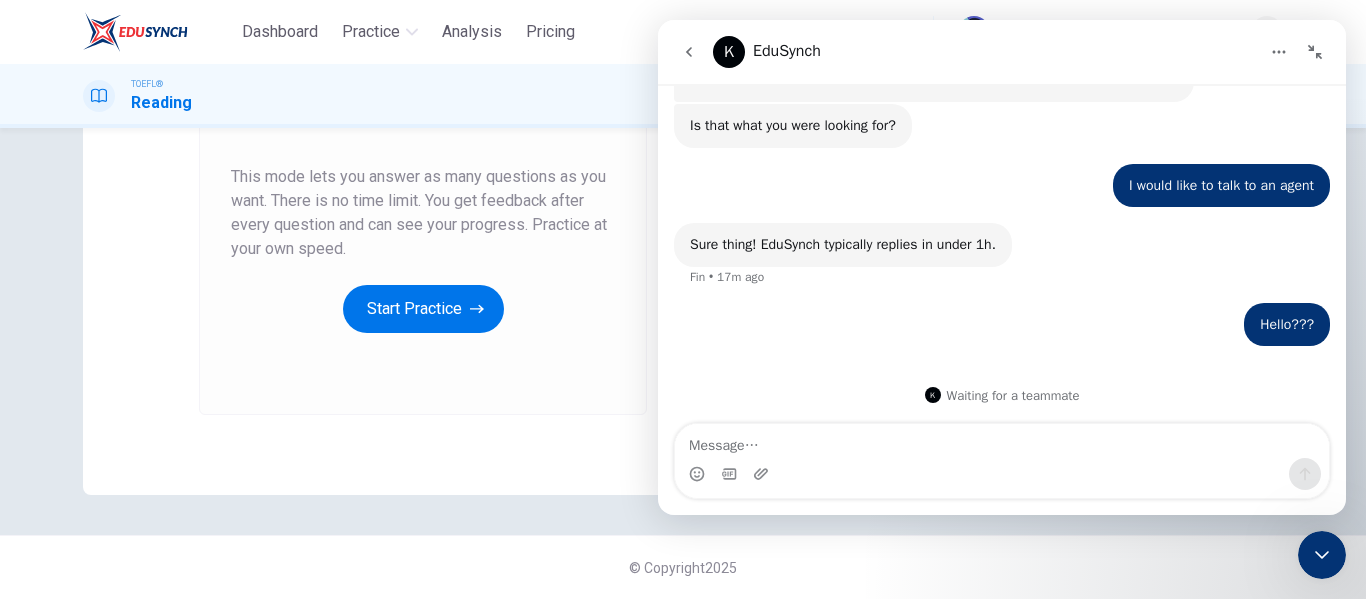 click 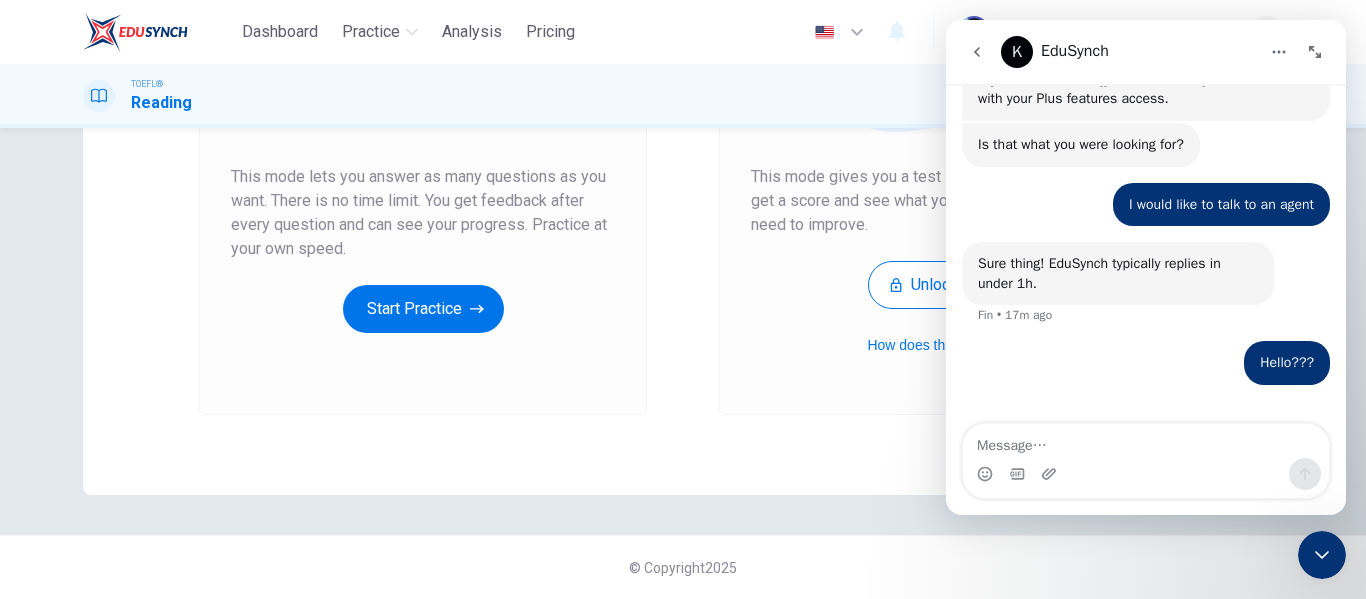 scroll, scrollTop: 740, scrollLeft: 0, axis: vertical 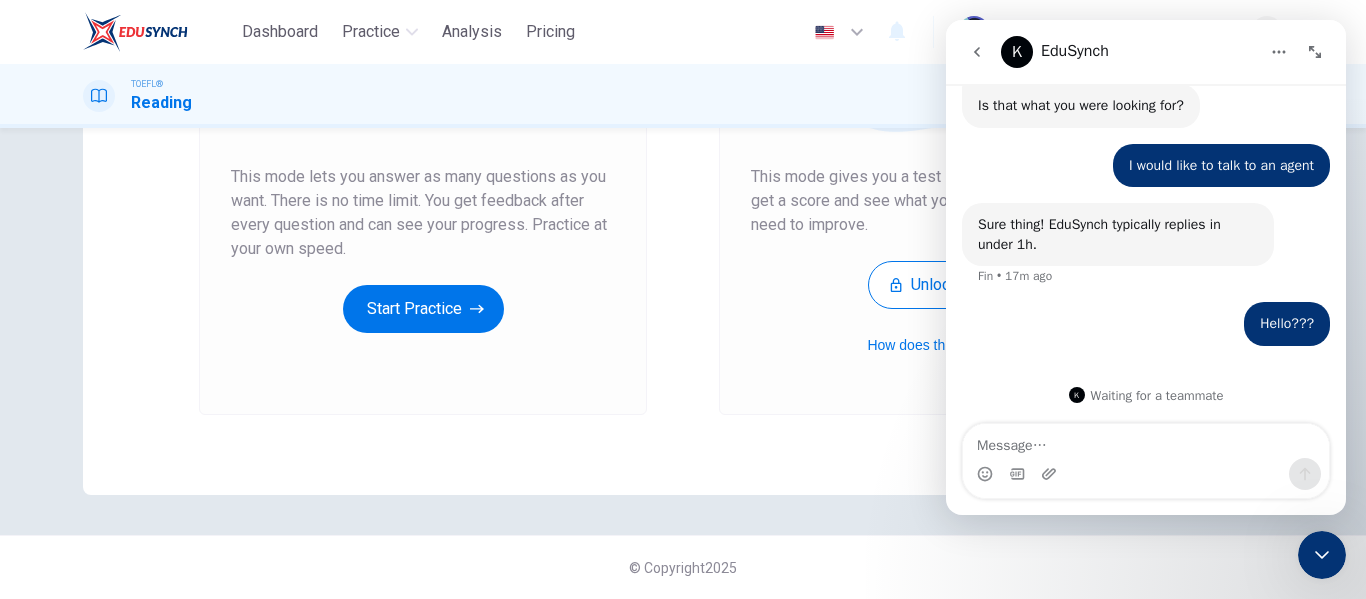 click 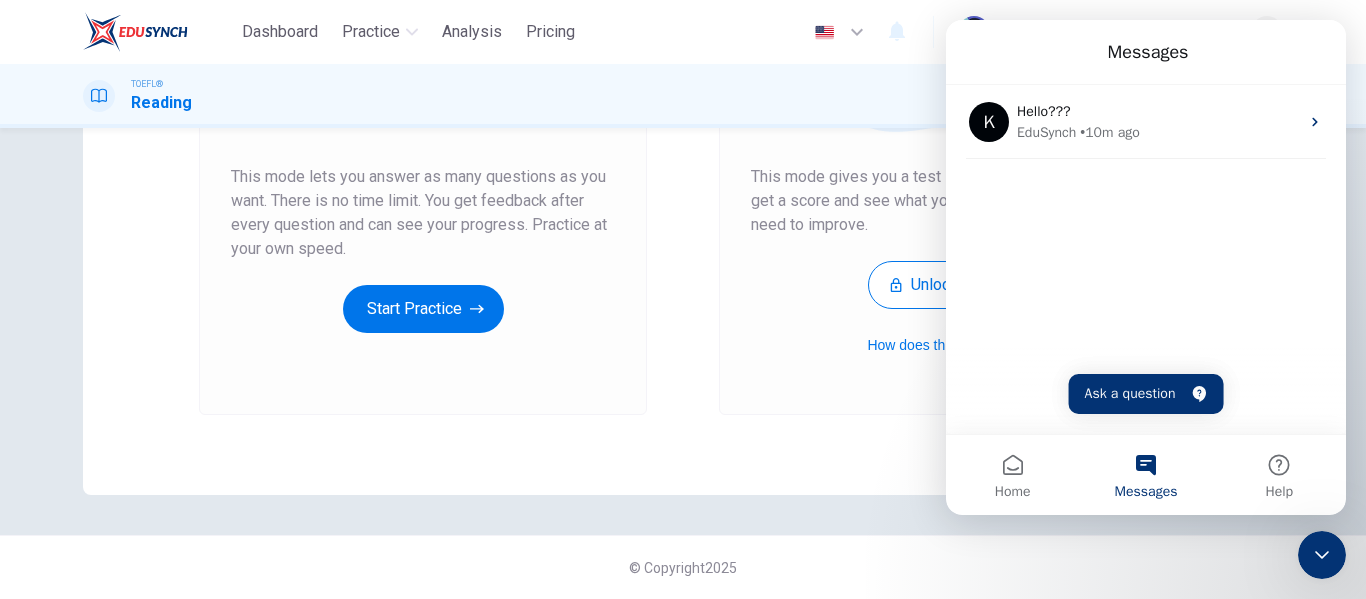 scroll, scrollTop: 504, scrollLeft: 0, axis: vertical 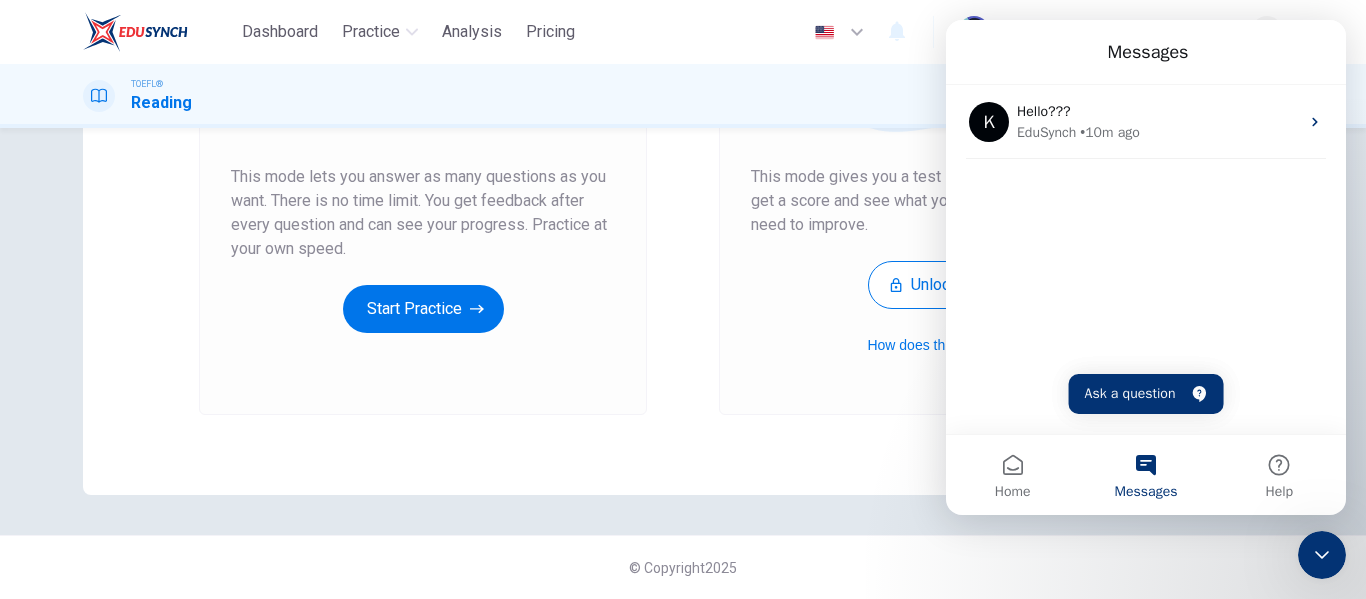 click on "Messages" at bounding box center [1145, 475] 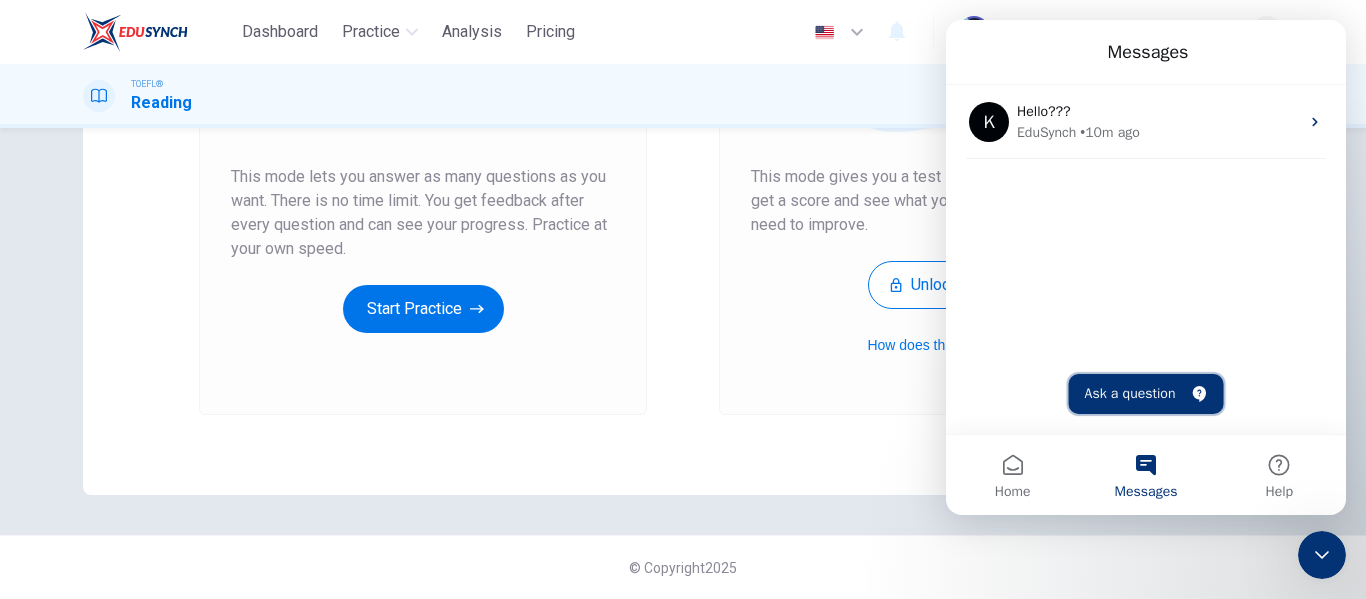 click on "Ask a question" at bounding box center [1146, 394] 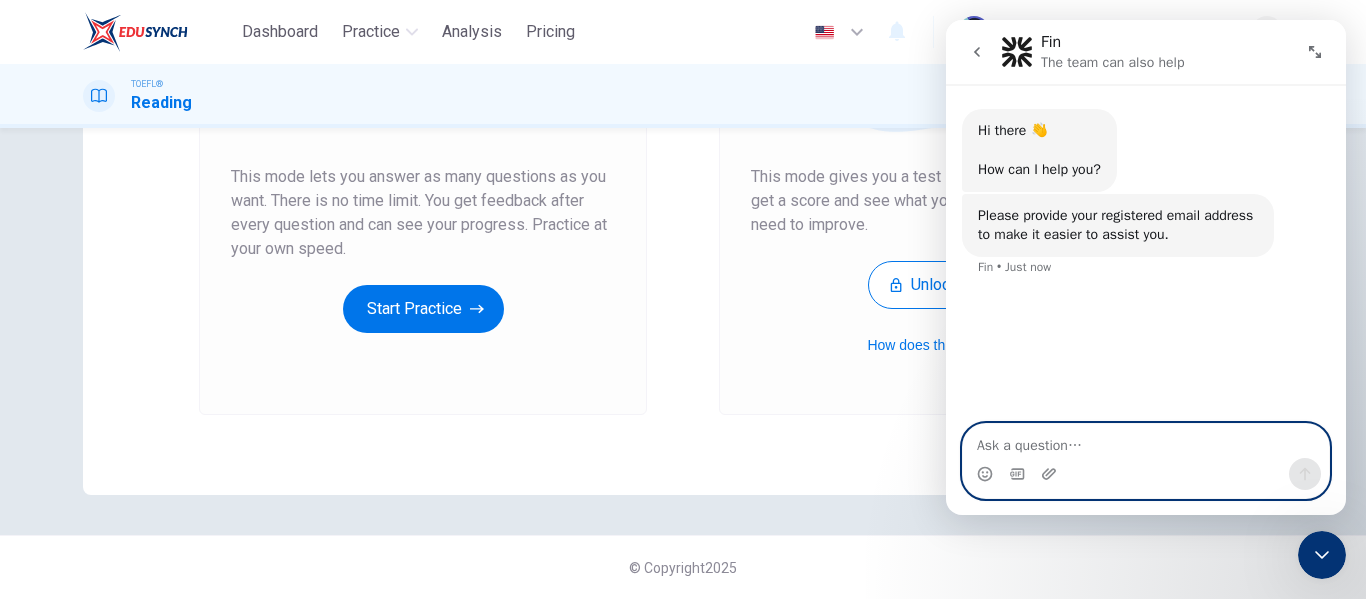 paste on "[EMAIL_ADDRESS][DOMAIN_NAME]" 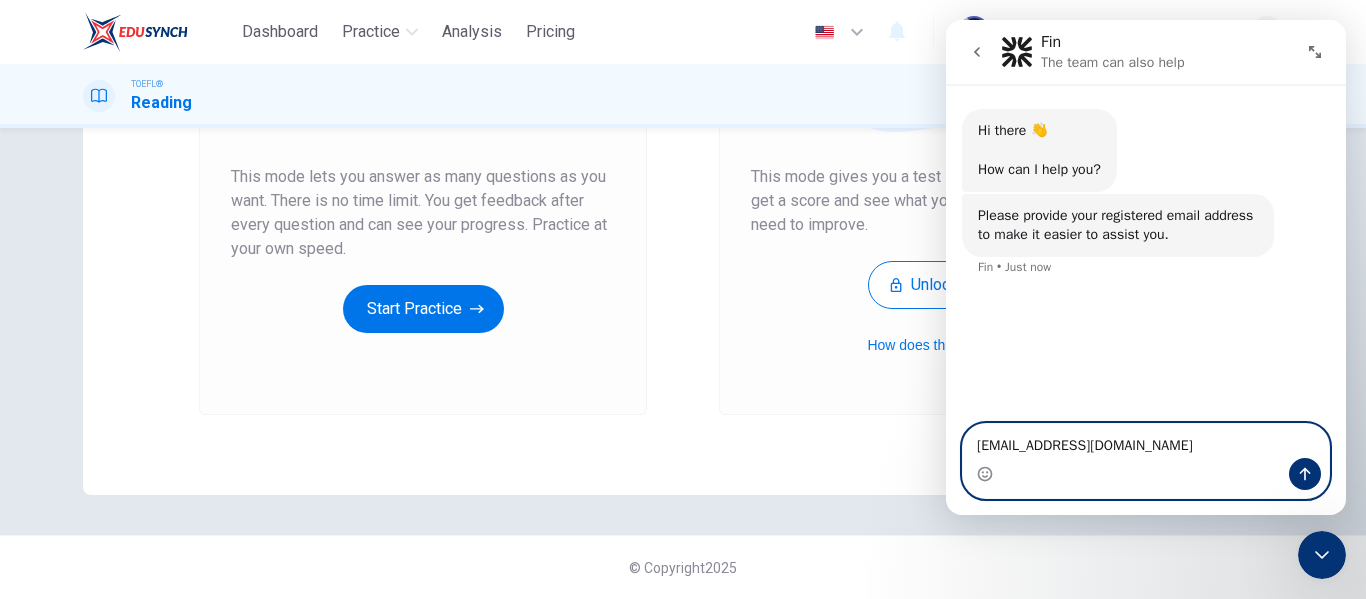 type 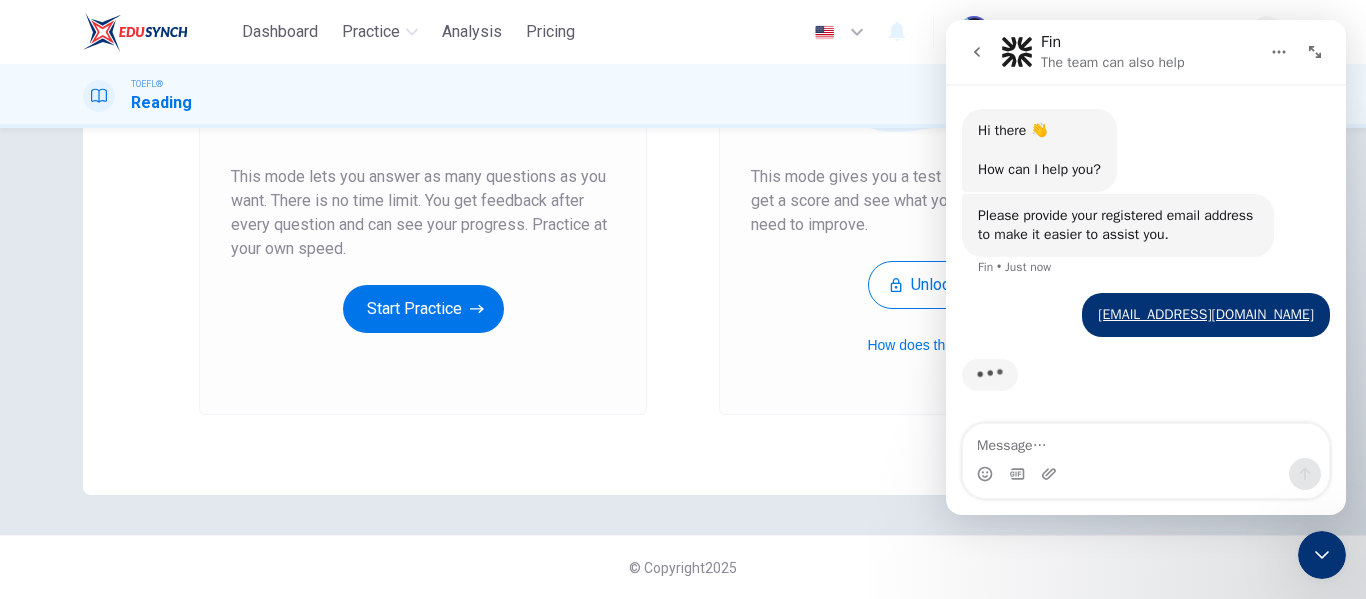 click 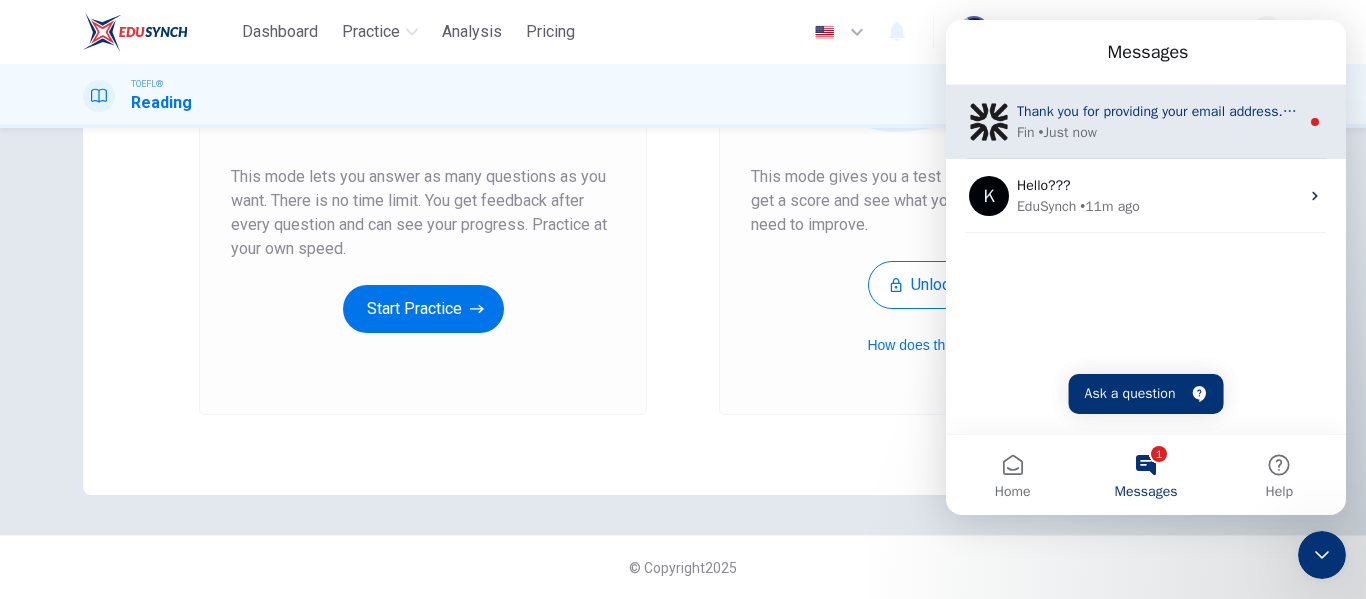 click on "Thank you for providing your email address. How can I assist you [DATE]? Fin •  Just now" at bounding box center (1146, 122) 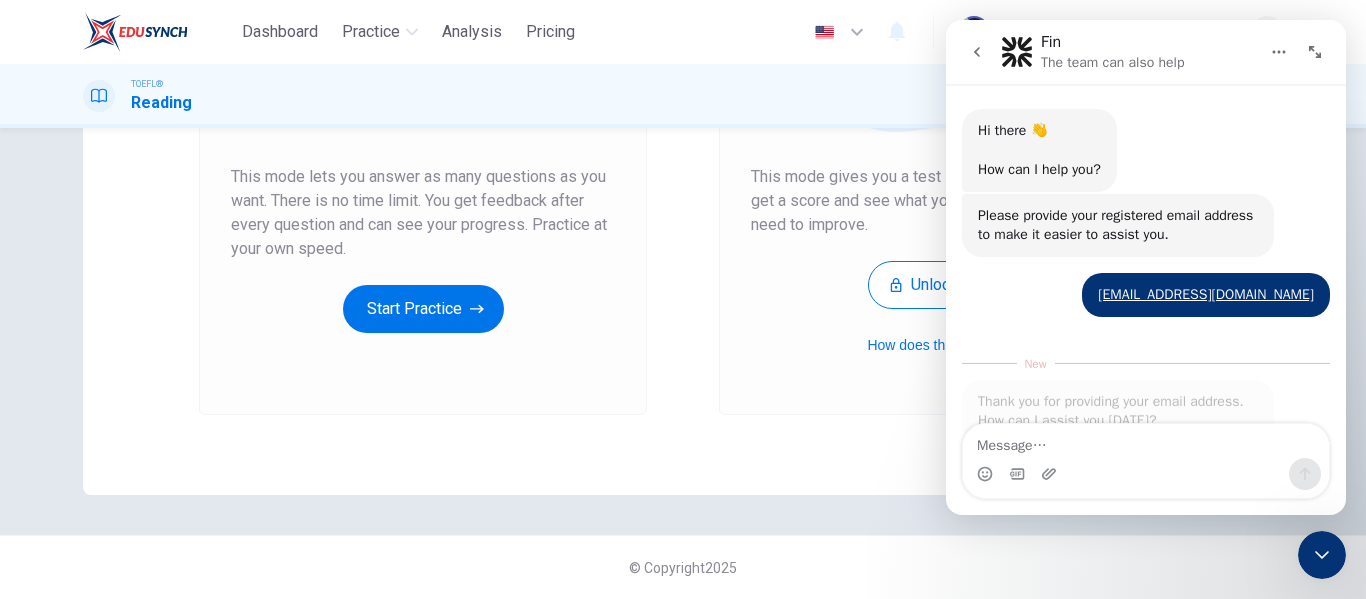 scroll, scrollTop: 3, scrollLeft: 0, axis: vertical 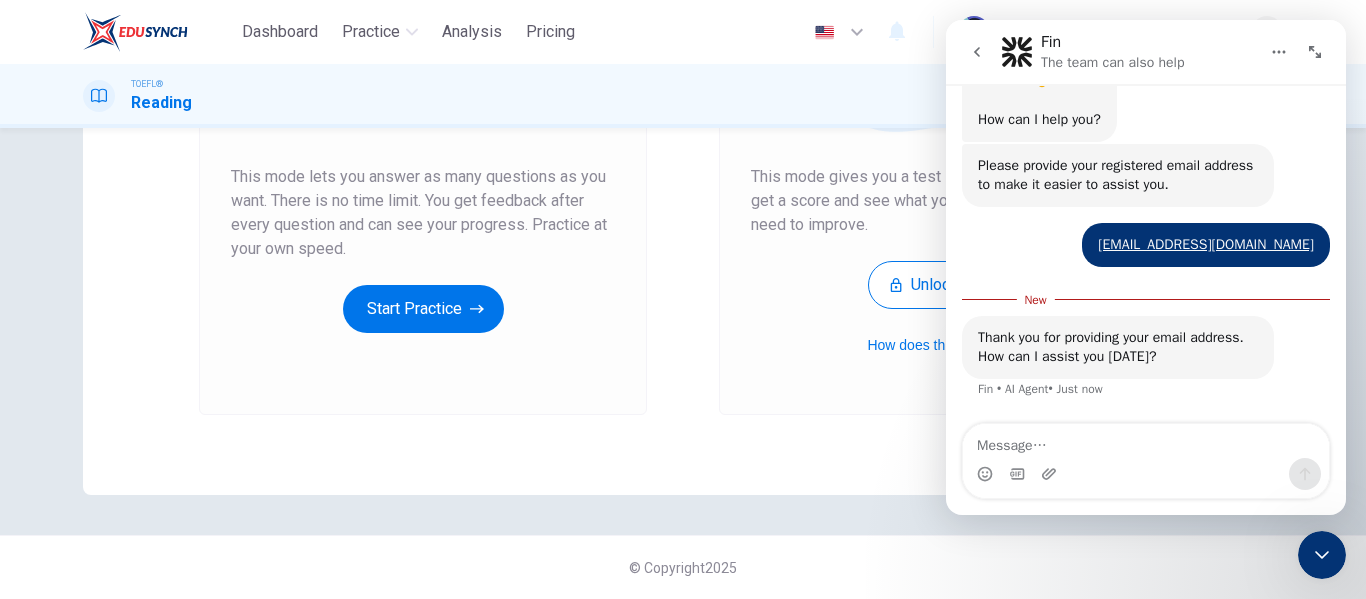 click at bounding box center [1146, 474] 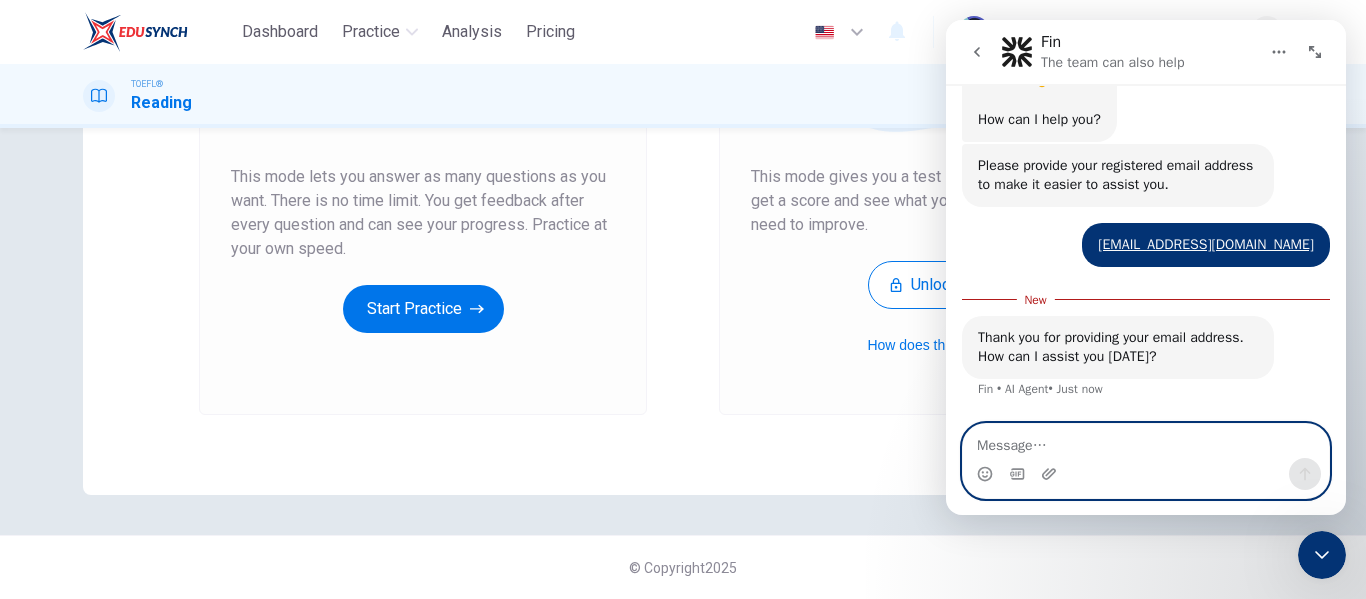 click at bounding box center [1146, 441] 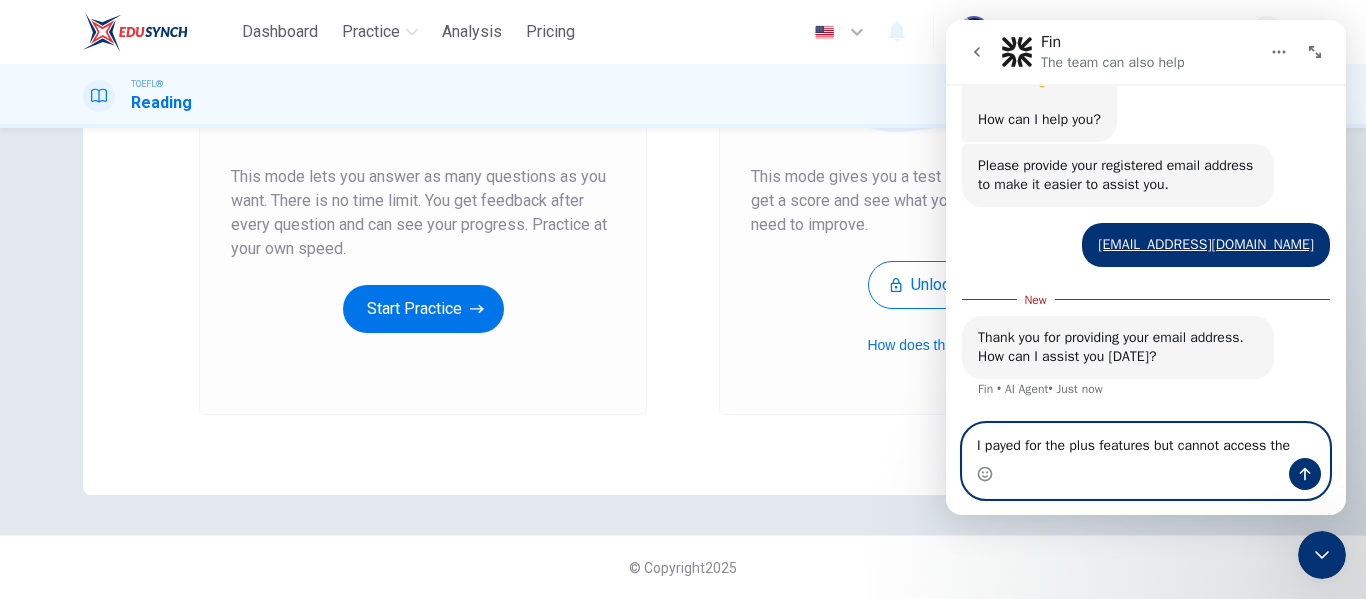 type on "I payed for the plus features but cannot access them" 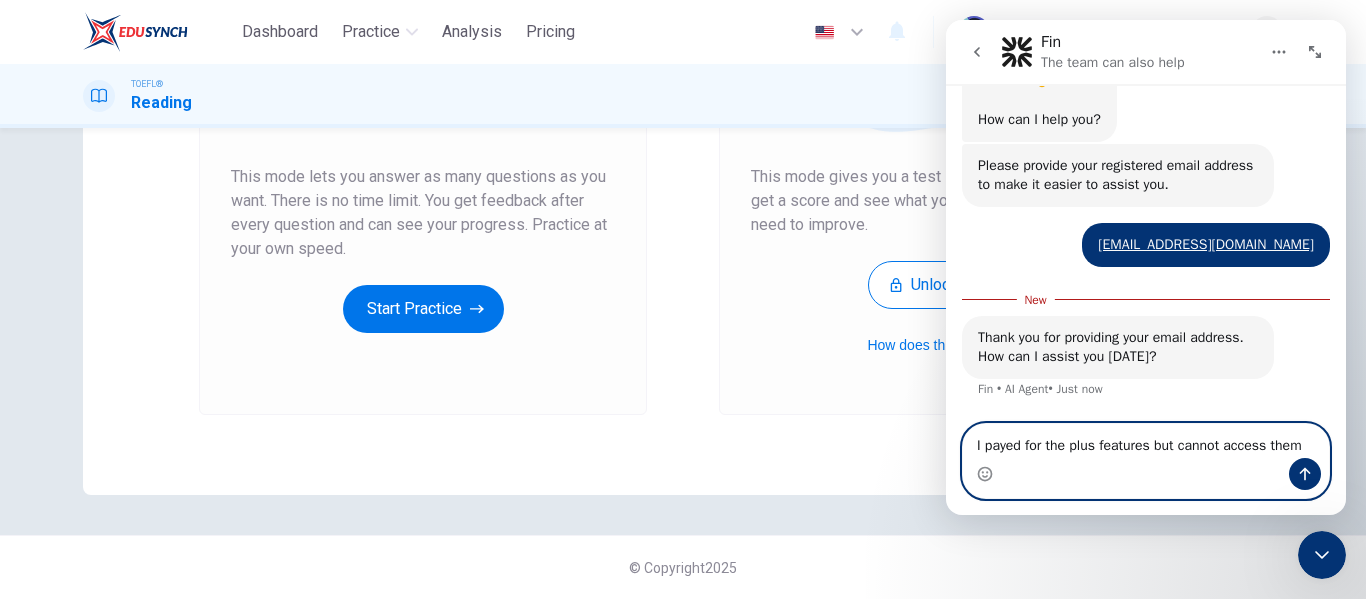 type 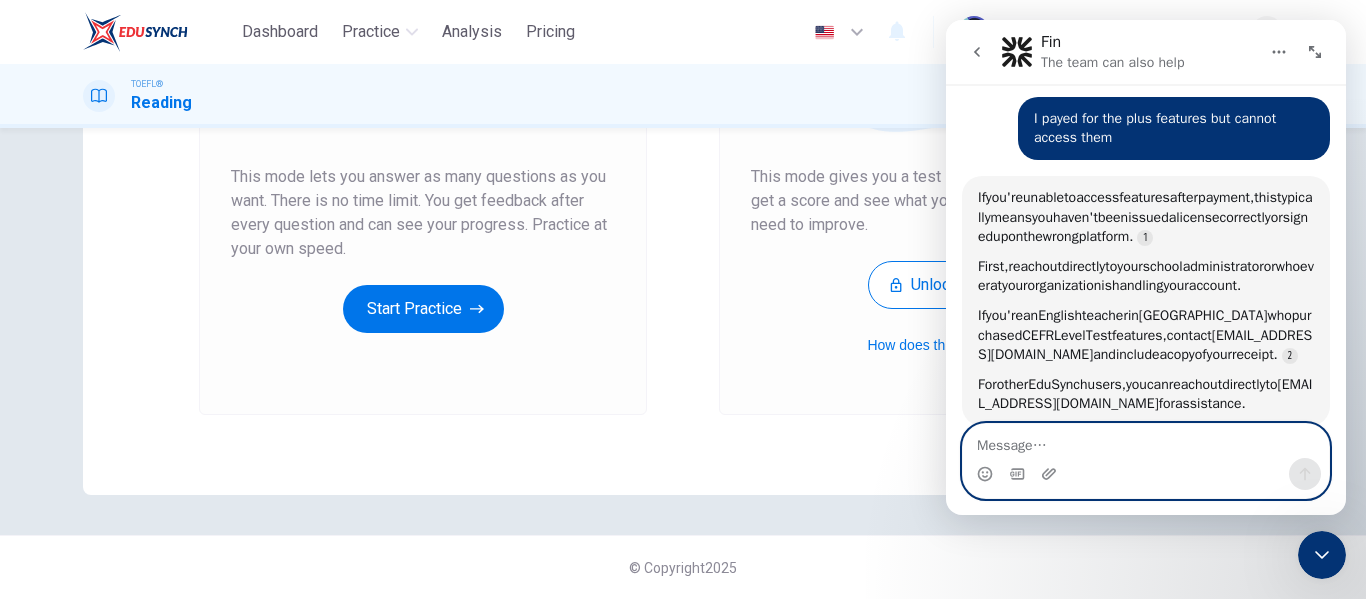 scroll, scrollTop: 413, scrollLeft: 0, axis: vertical 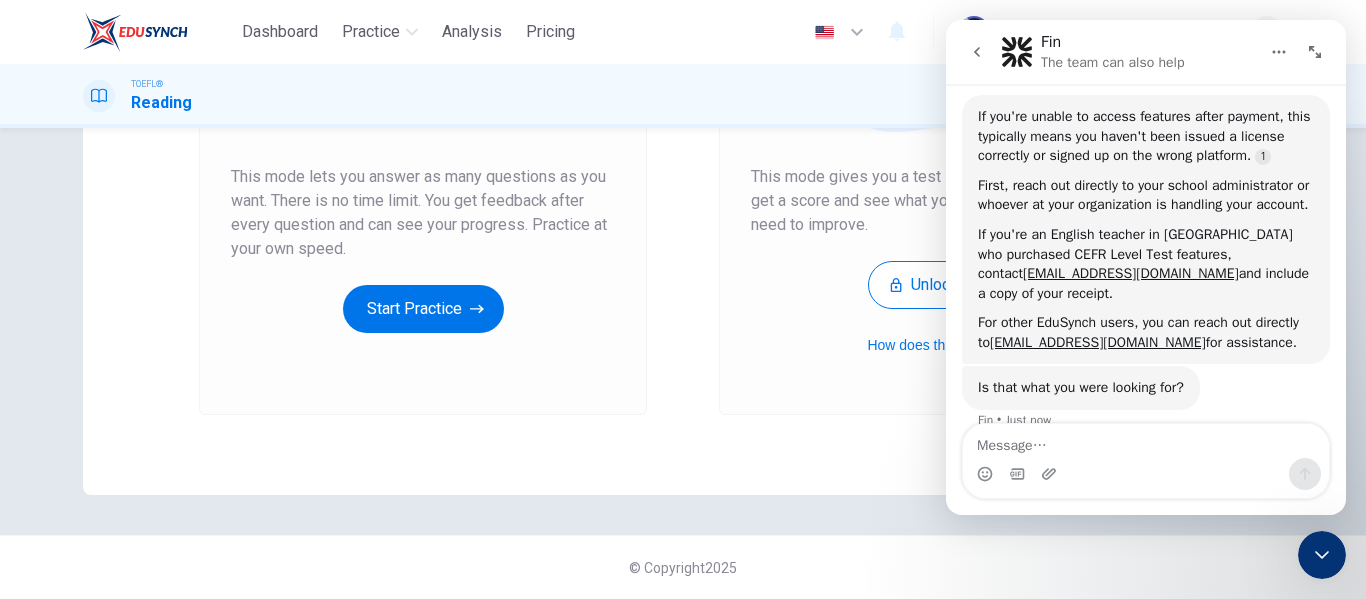 click 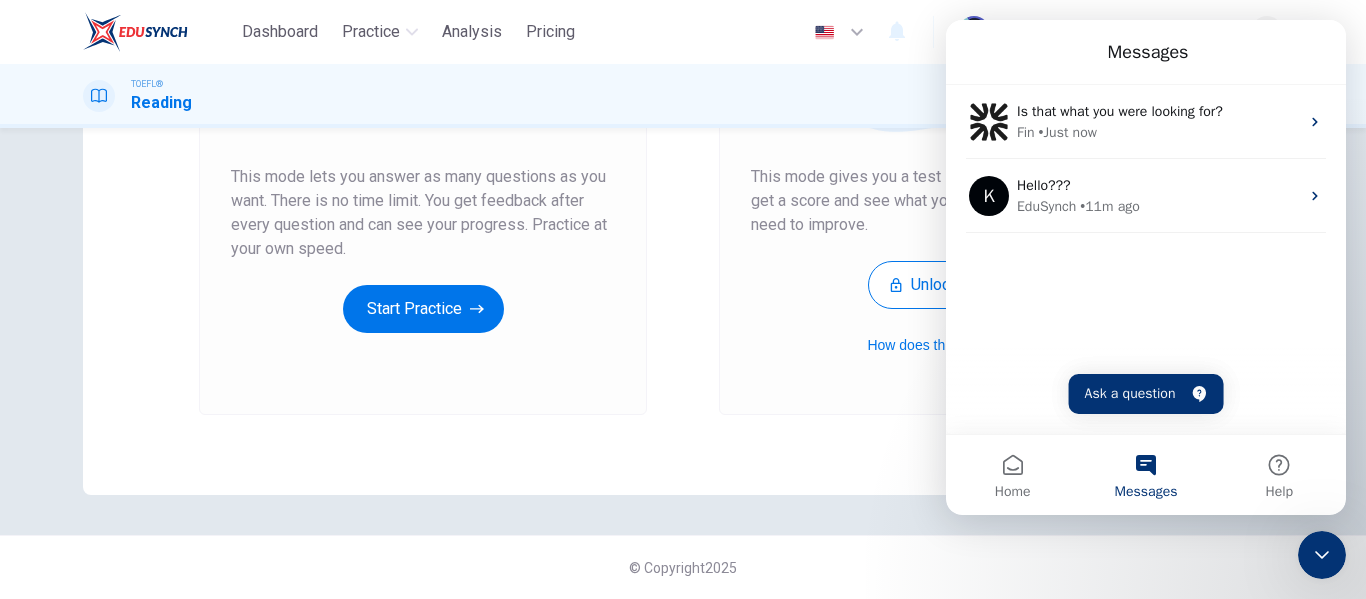 scroll, scrollTop: 413, scrollLeft: 0, axis: vertical 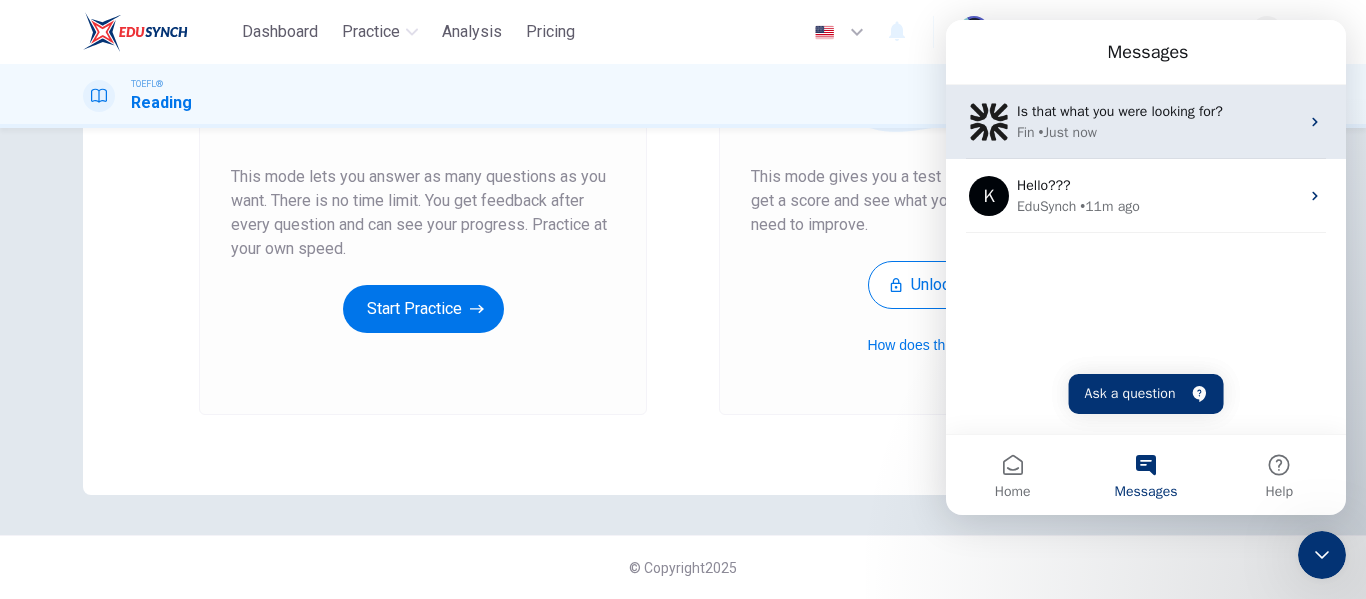 click on "Fin •  Just now" at bounding box center [1158, 132] 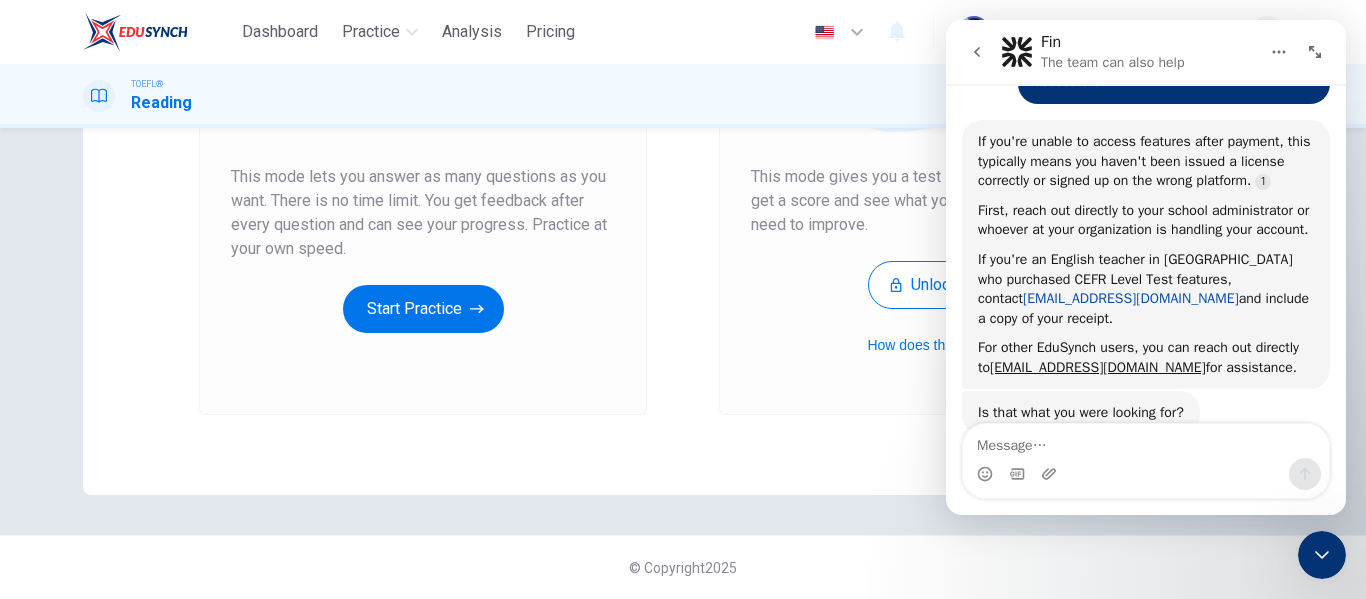 scroll, scrollTop: 463, scrollLeft: 0, axis: vertical 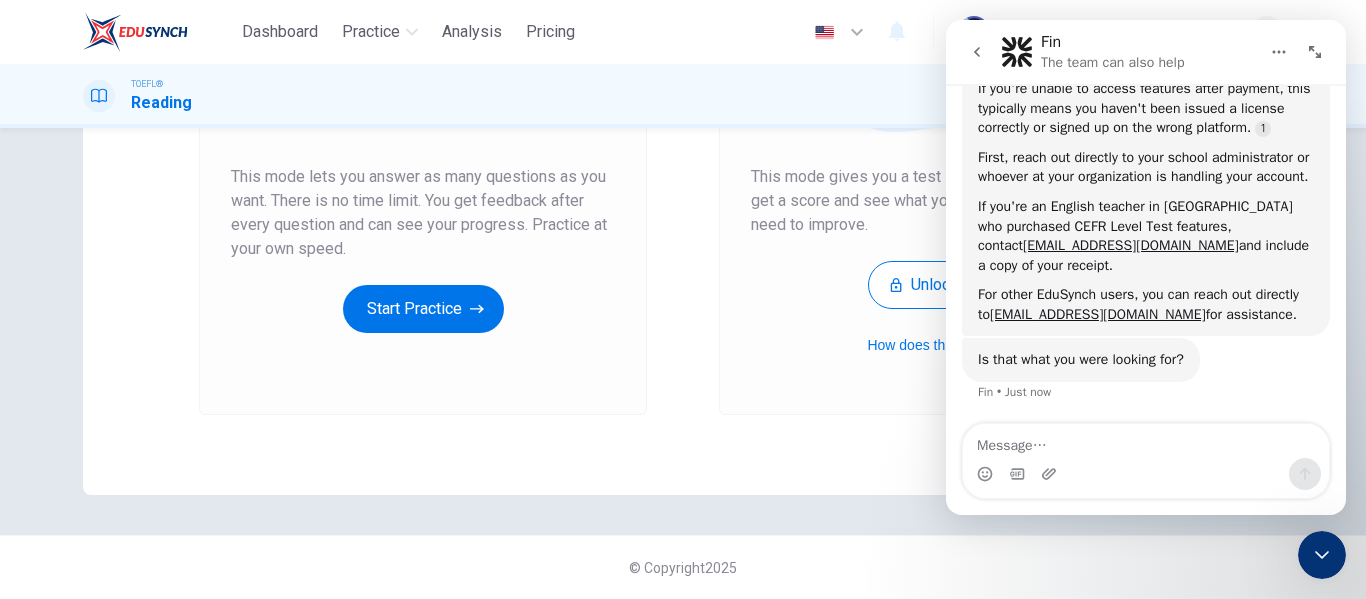 click at bounding box center [1146, 441] 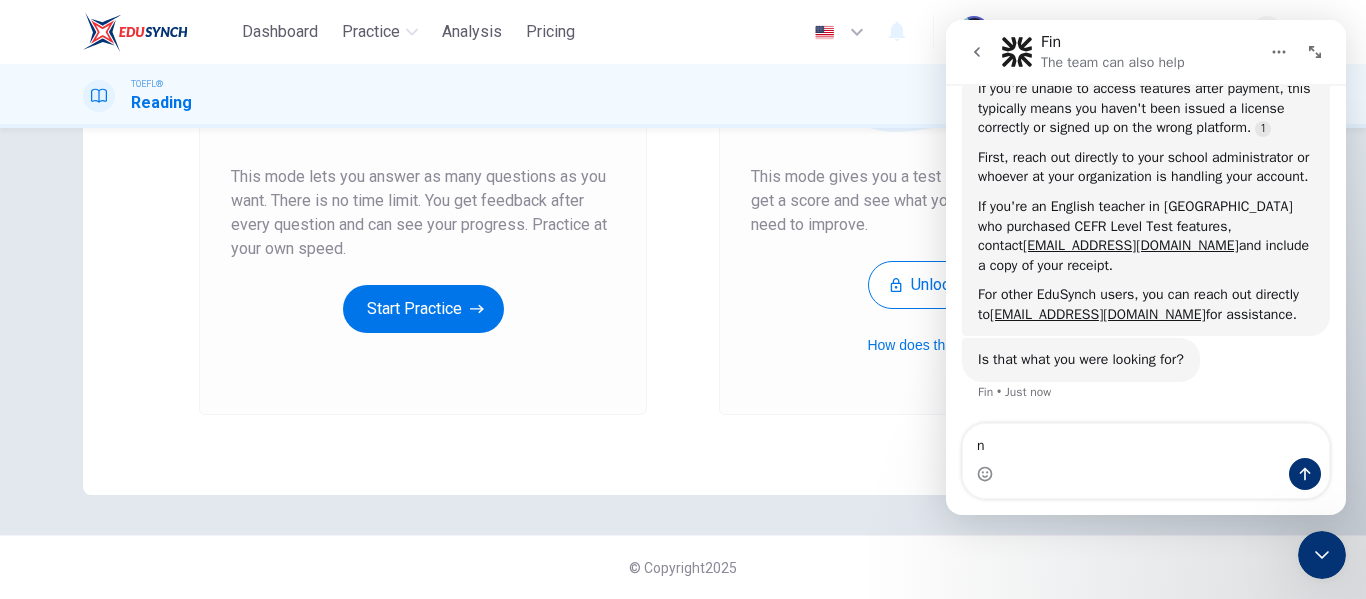 type on "no" 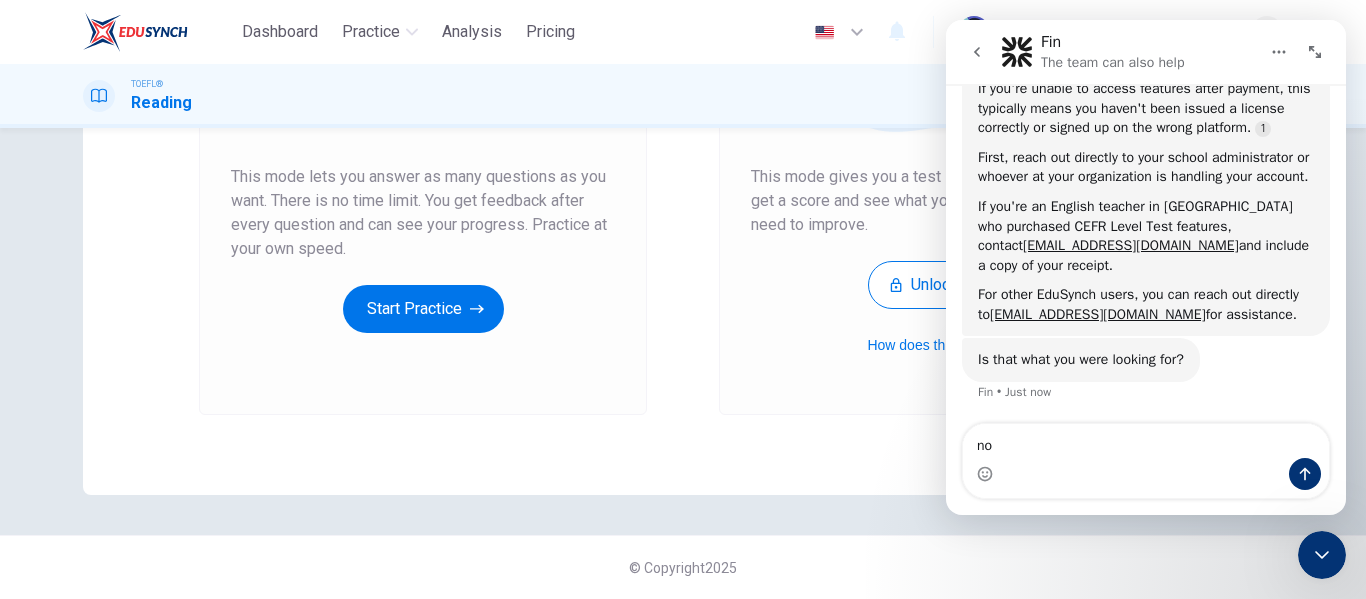 type 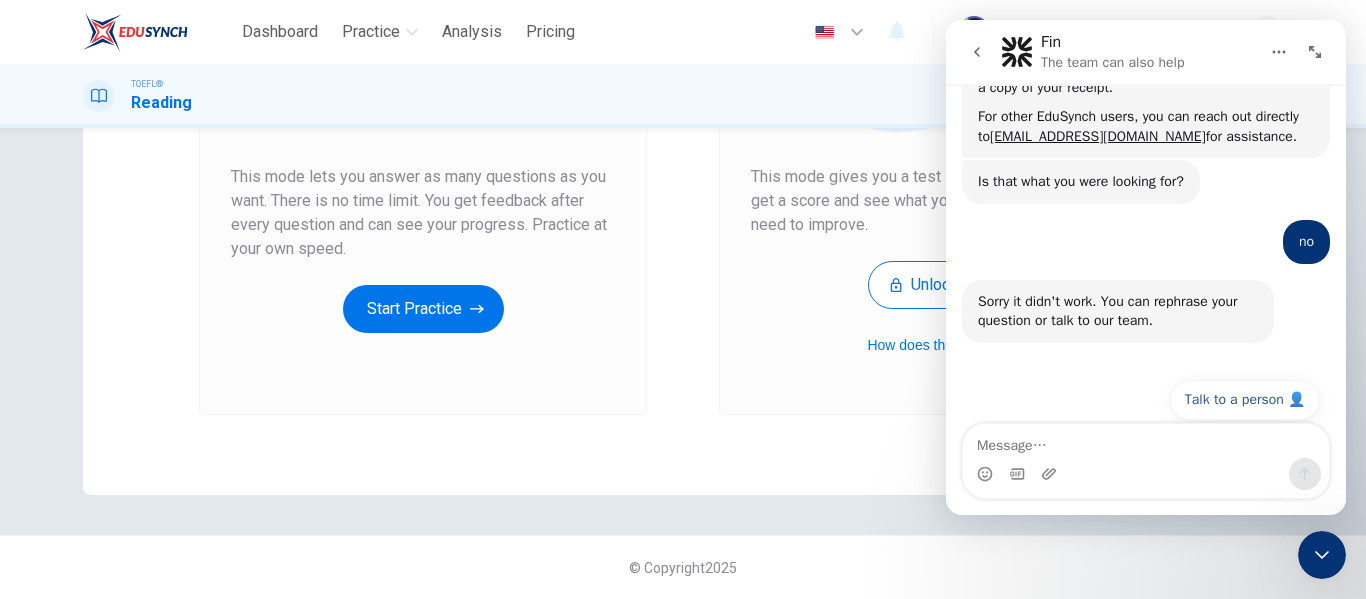 scroll, scrollTop: 653, scrollLeft: 0, axis: vertical 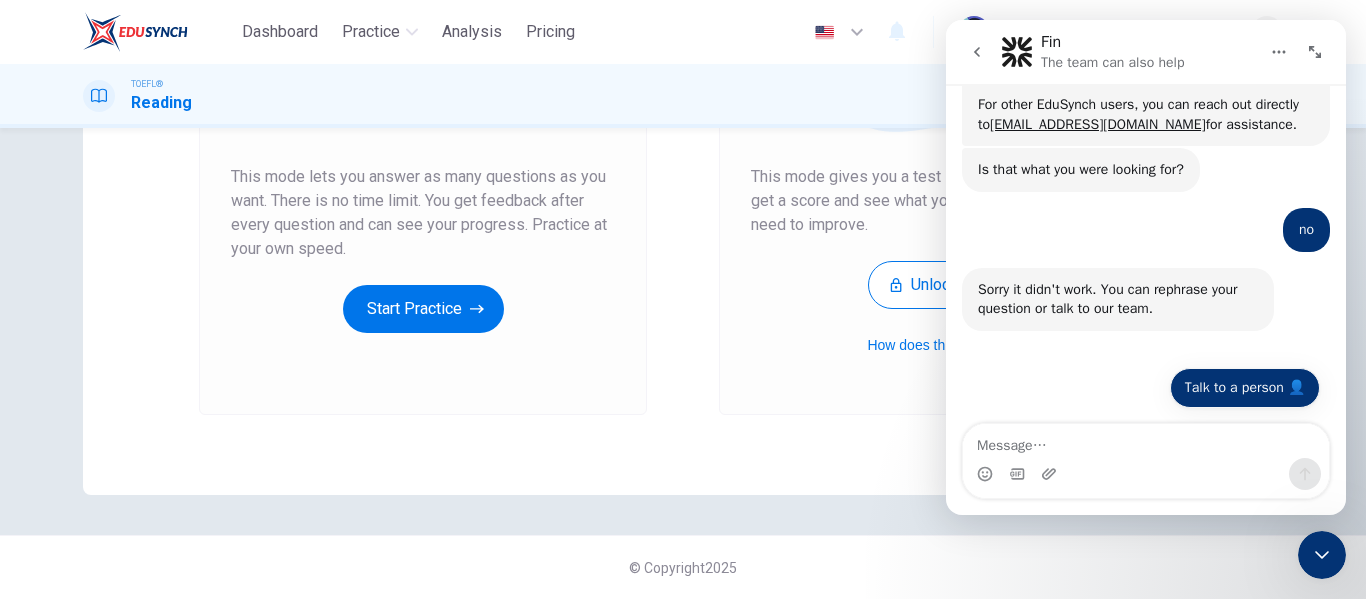 click on "Talk to a person 👤" at bounding box center (1245, 388) 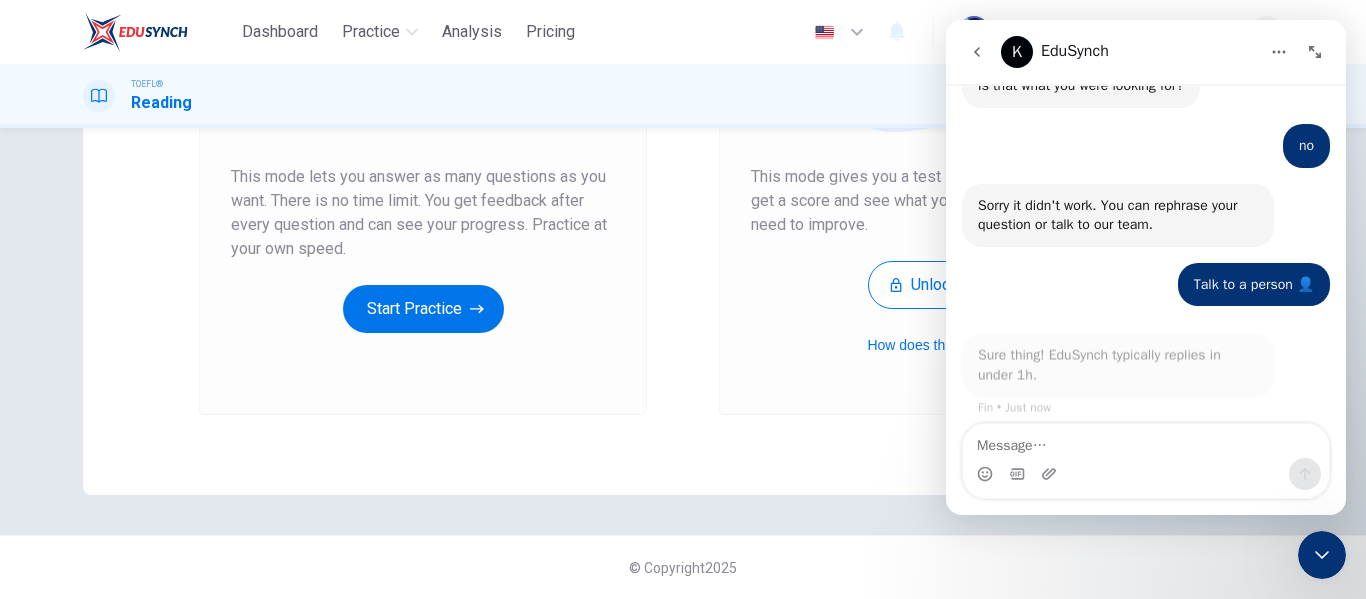 scroll, scrollTop: 797, scrollLeft: 0, axis: vertical 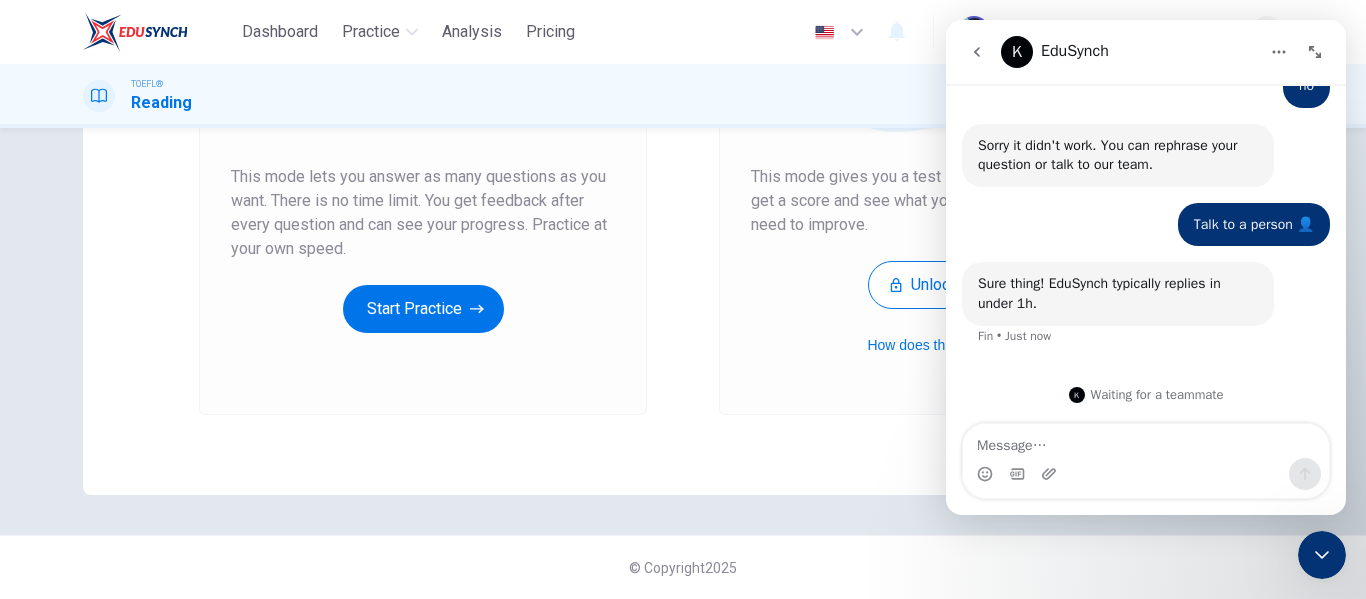 click at bounding box center [977, 52] 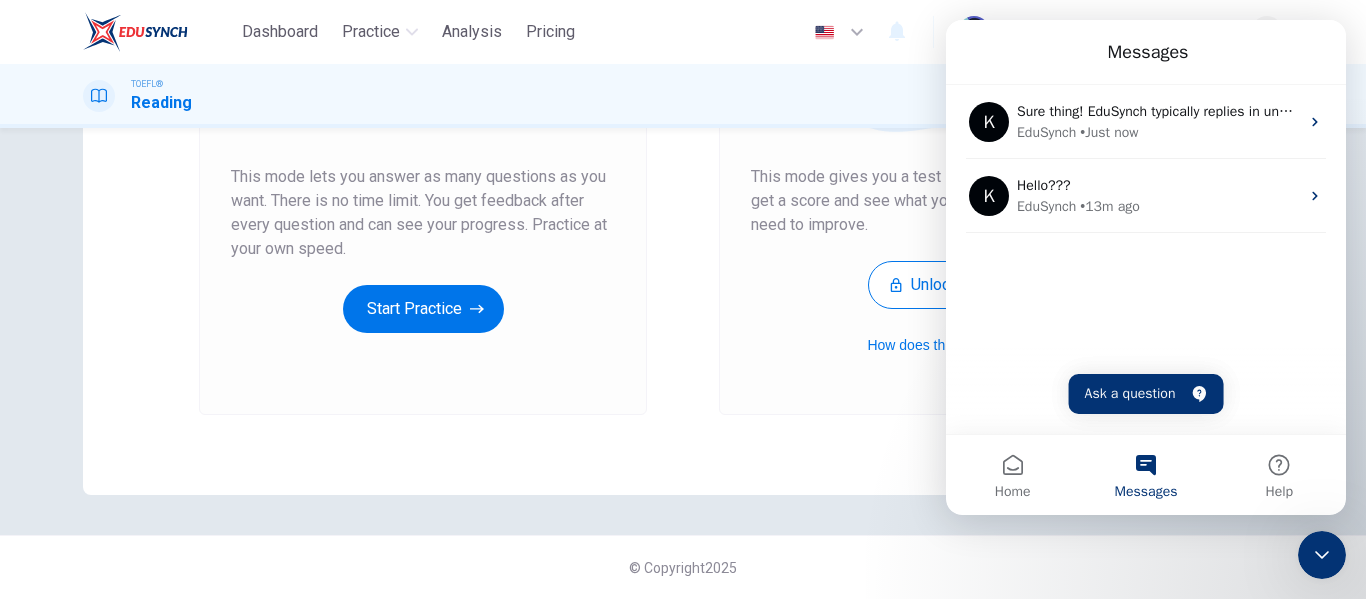 scroll, scrollTop: 0, scrollLeft: 0, axis: both 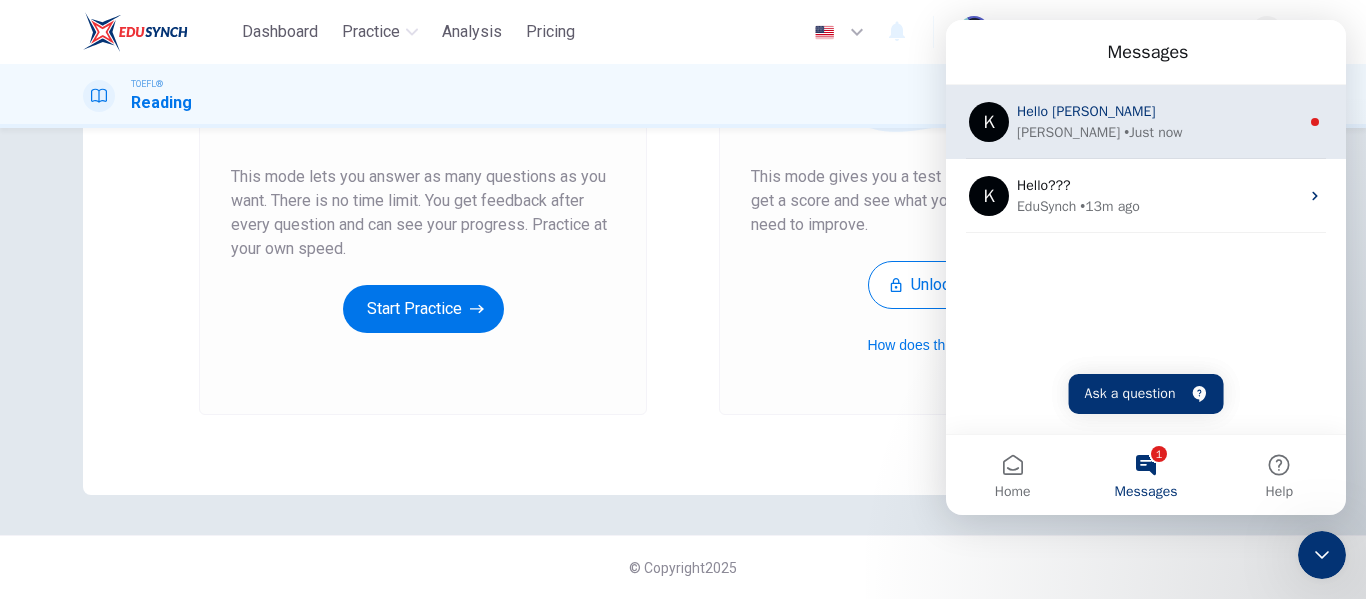 click on "•  Just now" at bounding box center (1153, 132) 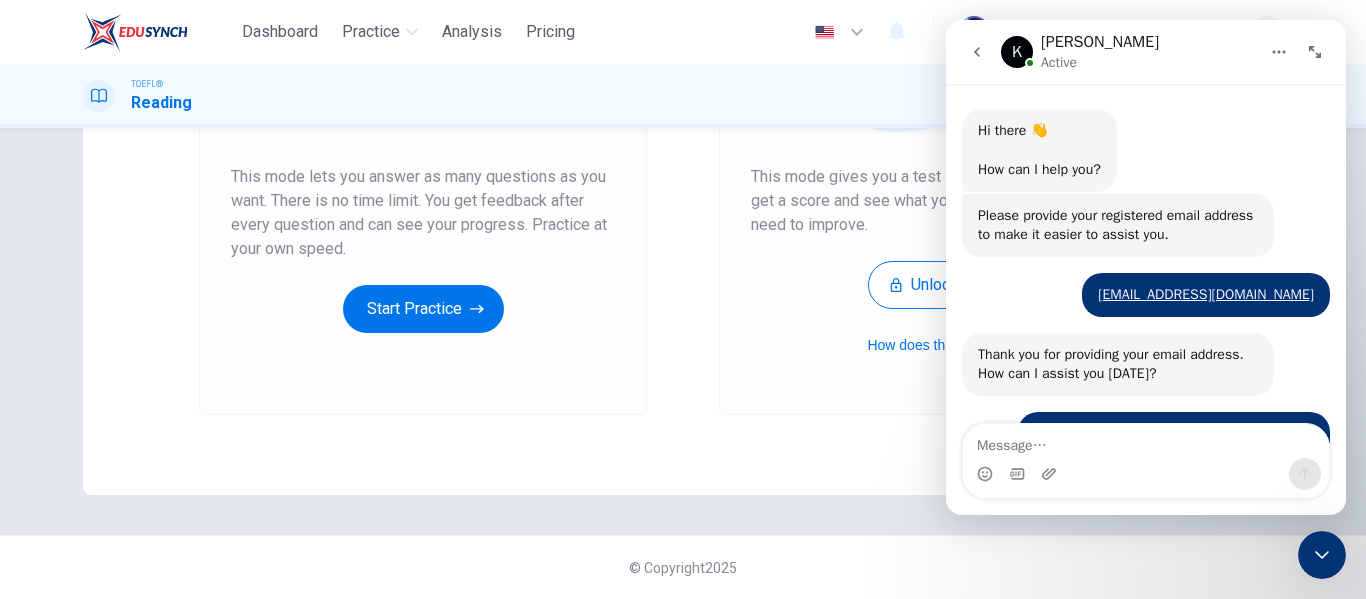 scroll, scrollTop: 3, scrollLeft: 0, axis: vertical 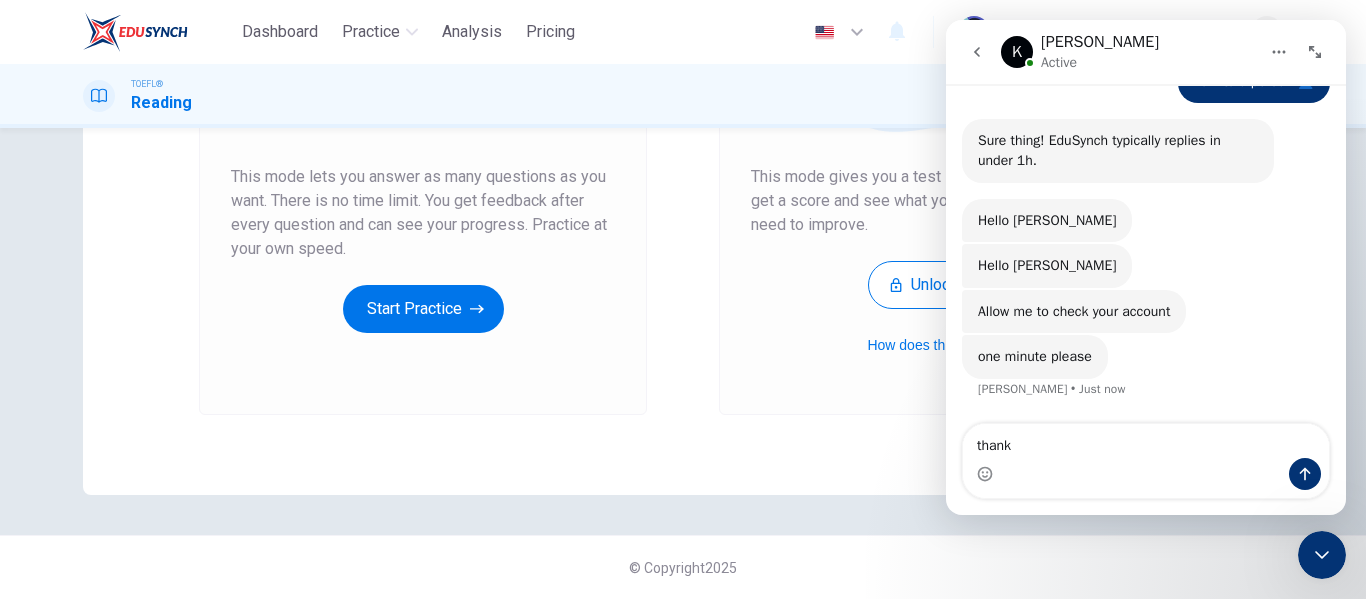 type on "thanks" 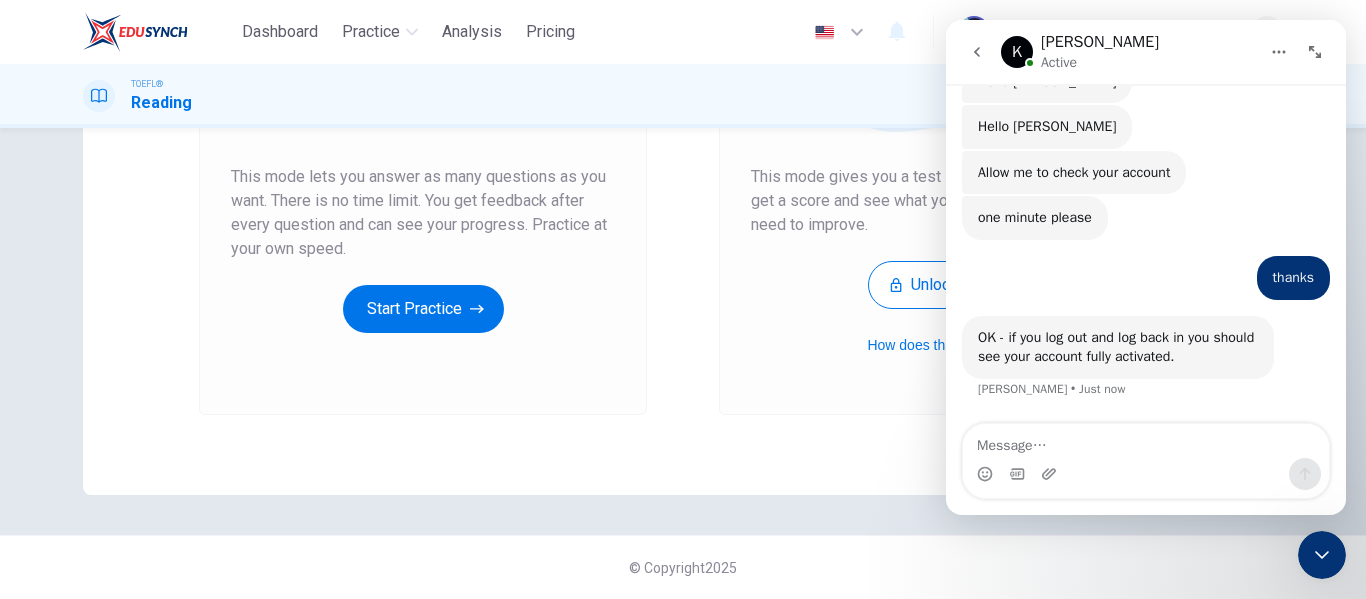 scroll, scrollTop: 1076, scrollLeft: 0, axis: vertical 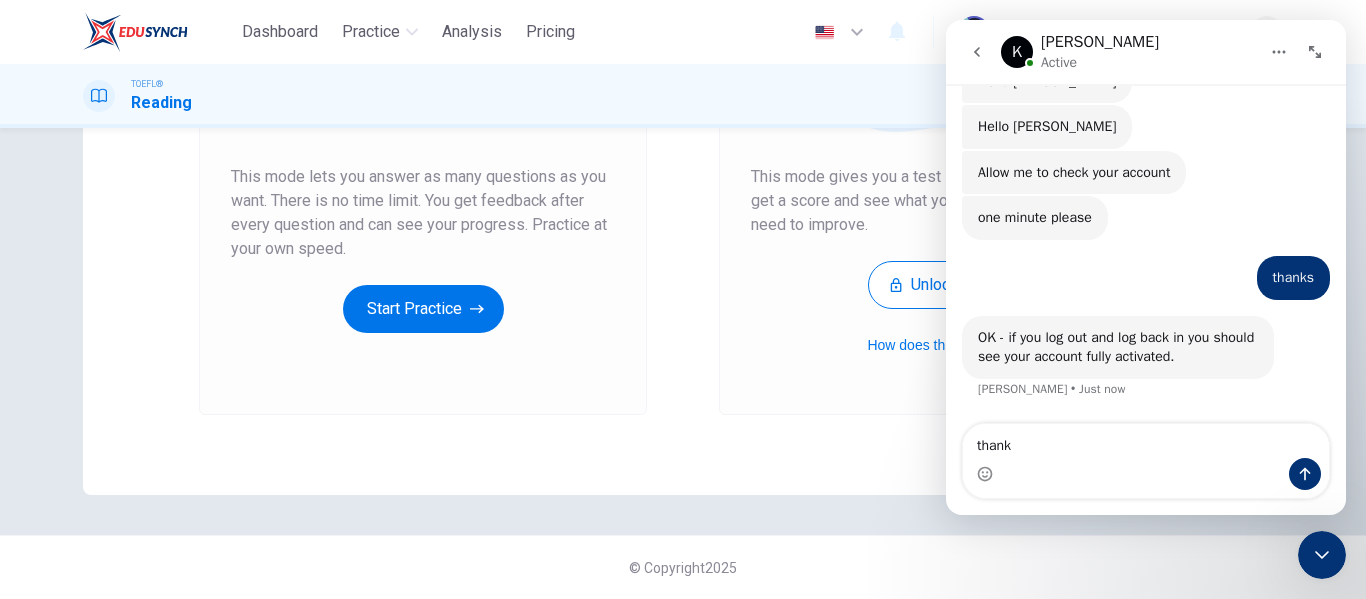 type on "thanks" 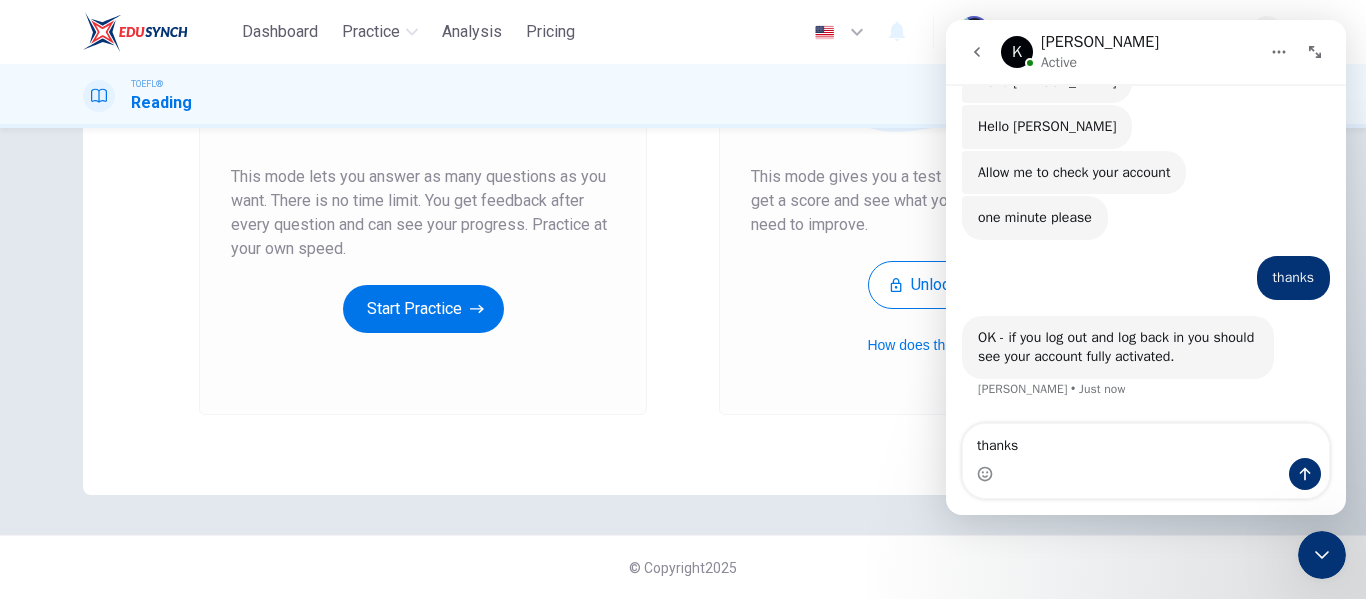 type 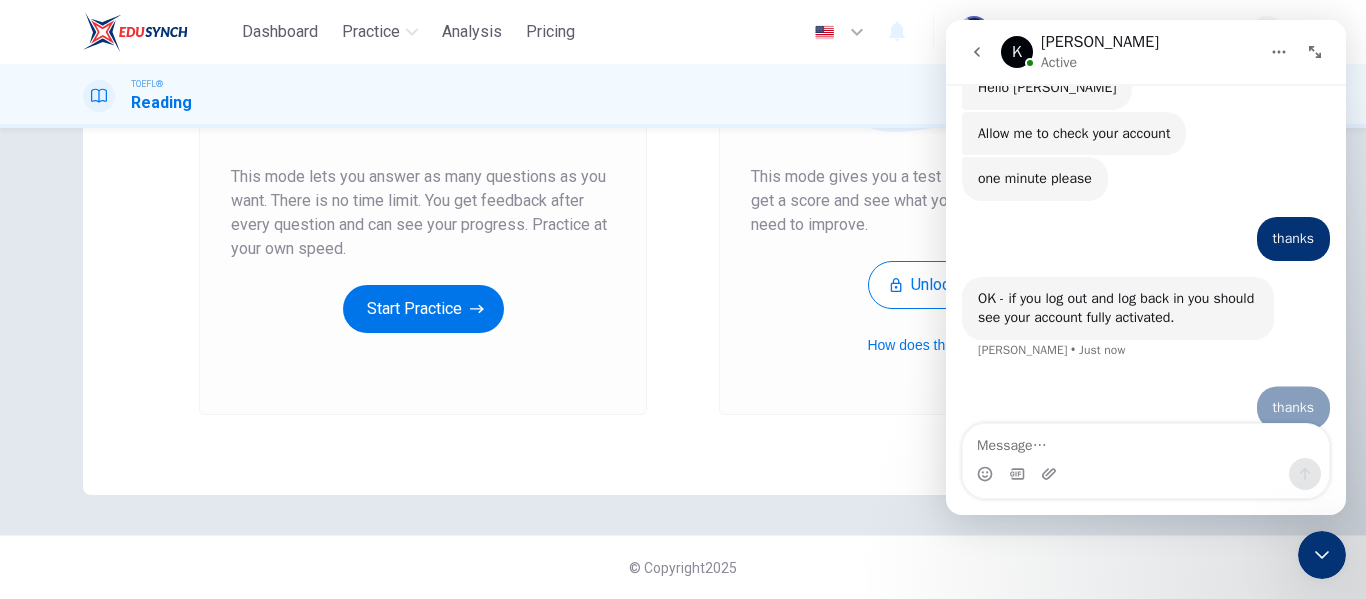 scroll, scrollTop: 1136, scrollLeft: 0, axis: vertical 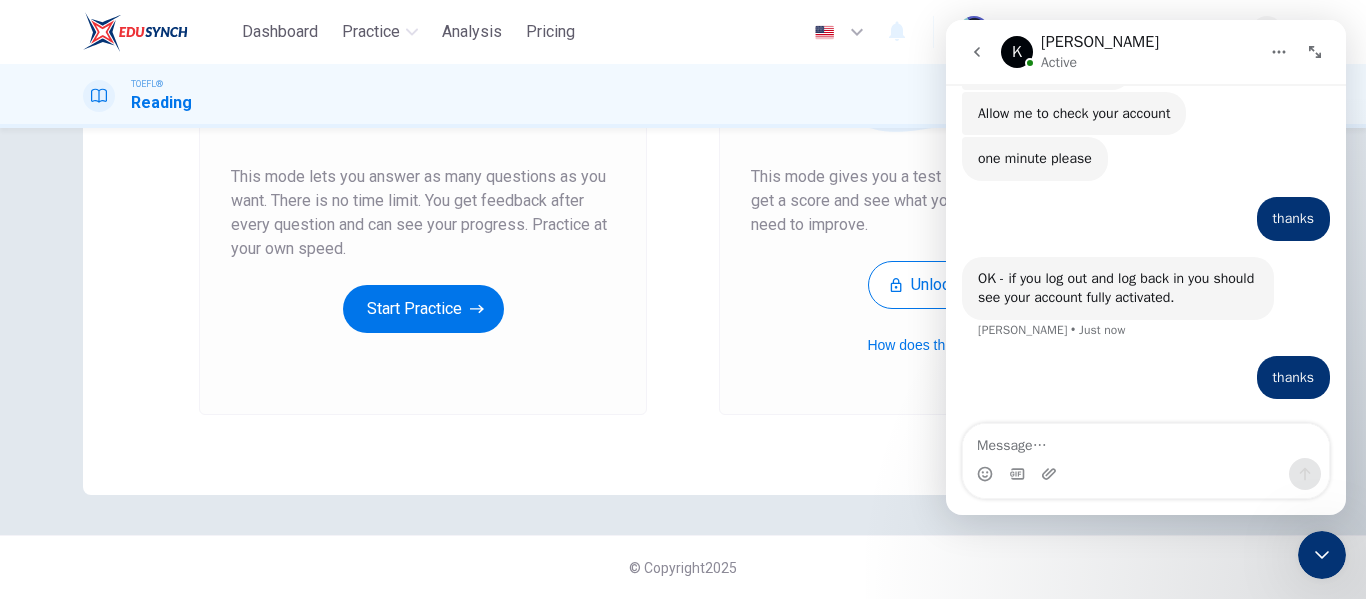 drag, startPoint x: 1331, startPoint y: 556, endPoint x: 2657, endPoint y: 539, distance: 1326.109 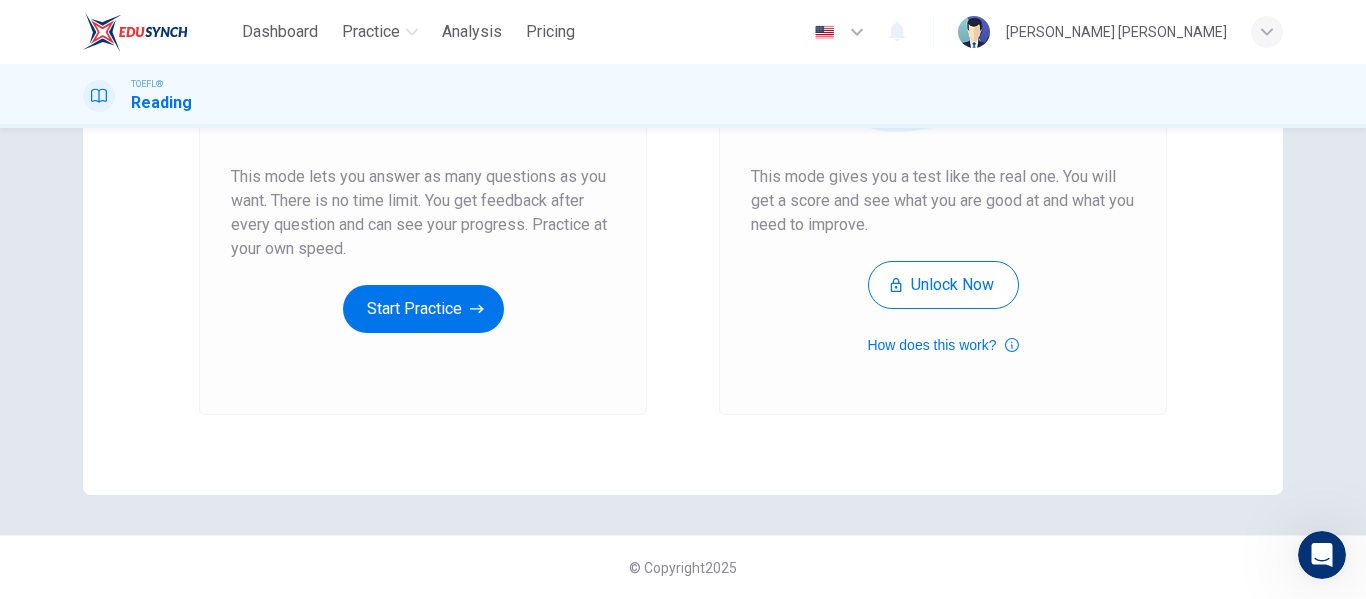 scroll, scrollTop: 0, scrollLeft: 0, axis: both 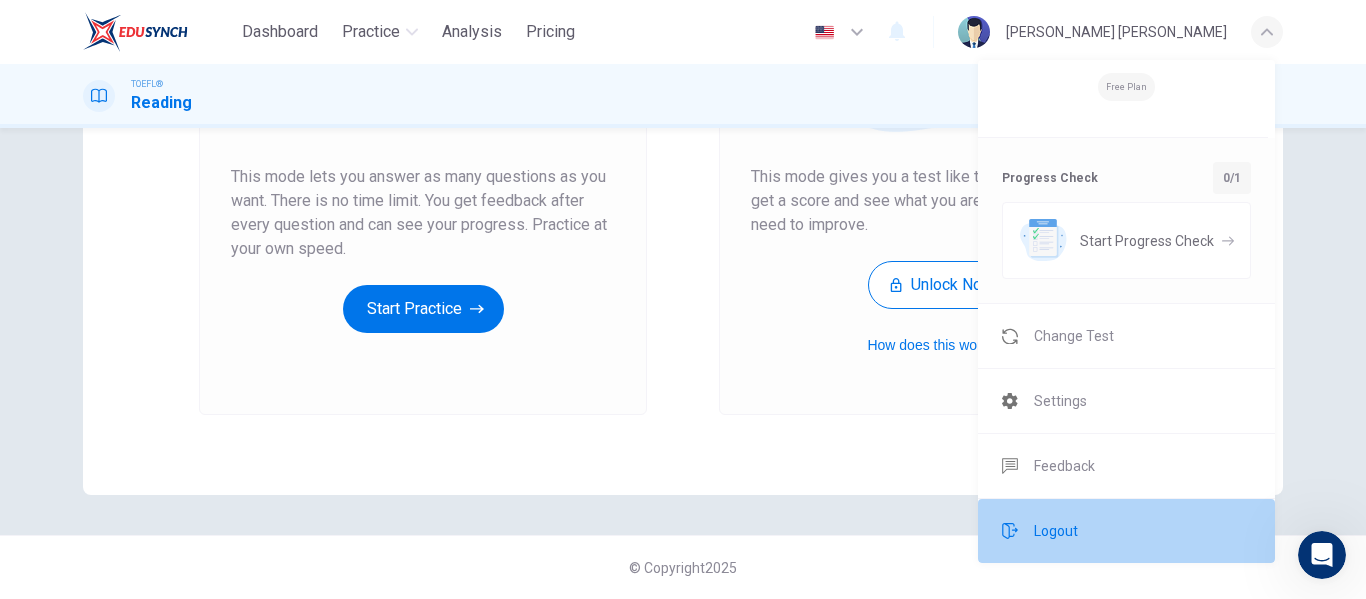 click on "Logout" at bounding box center [1126, 531] 